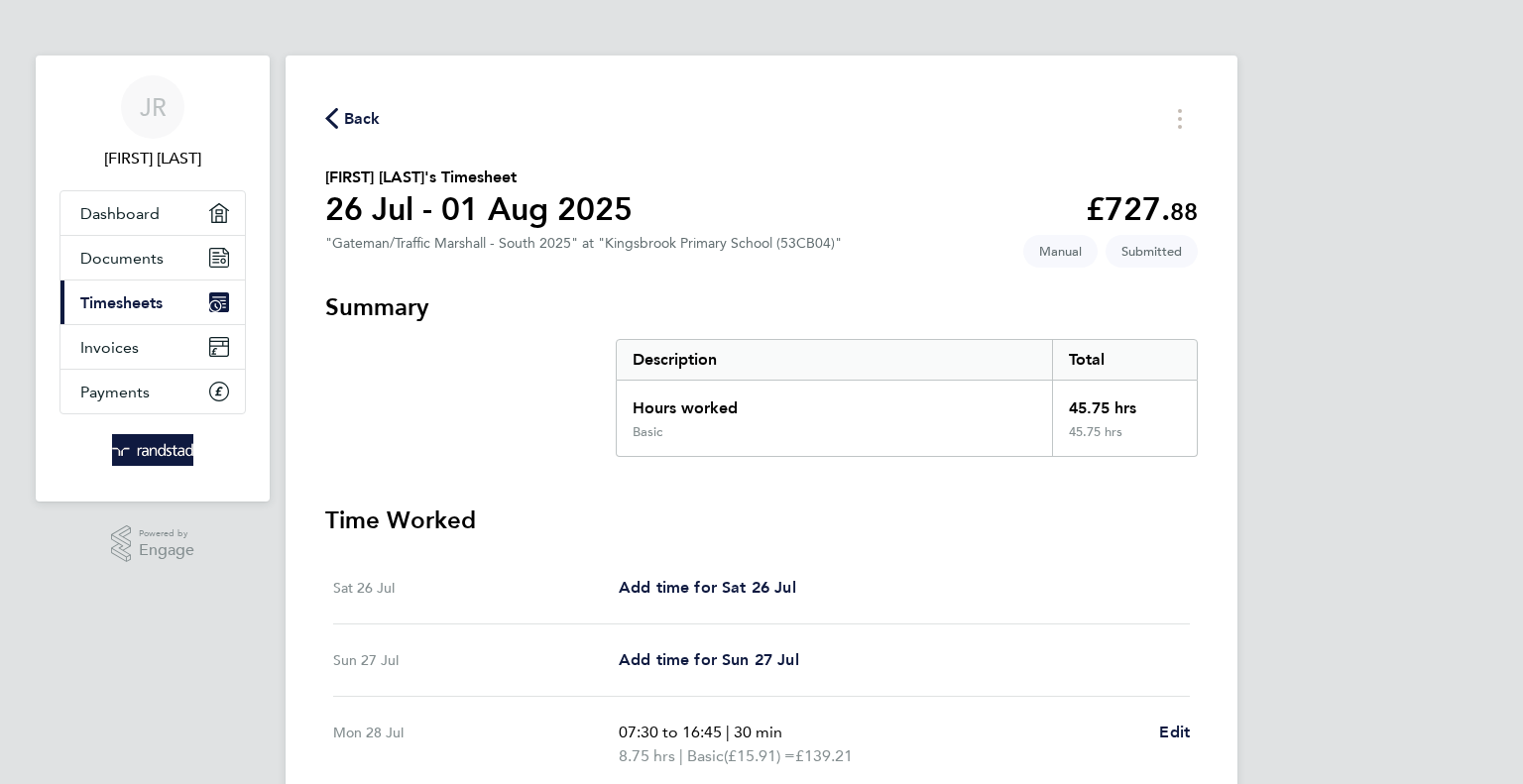 scroll, scrollTop: 0, scrollLeft: 0, axis: both 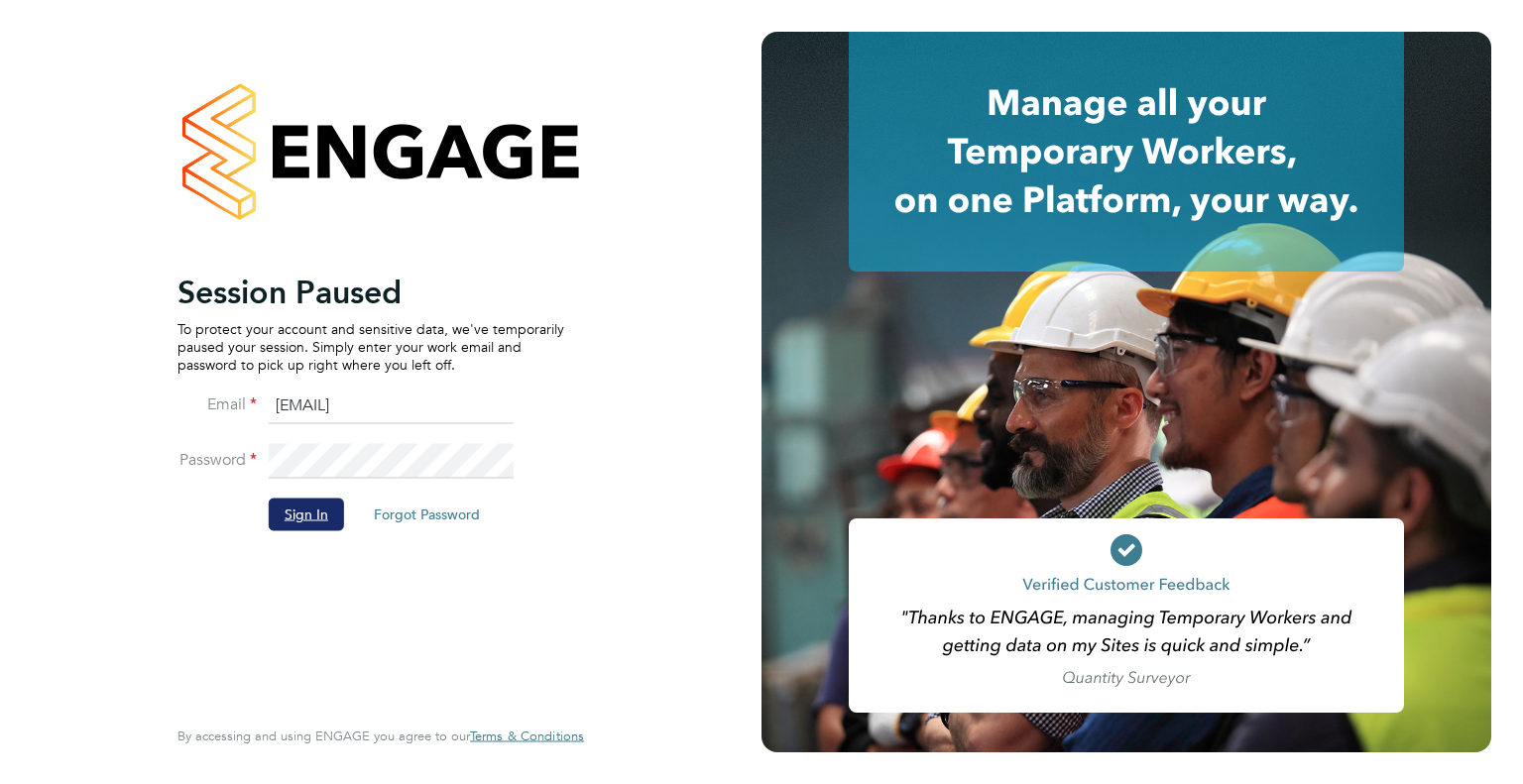 click on "Sign In" 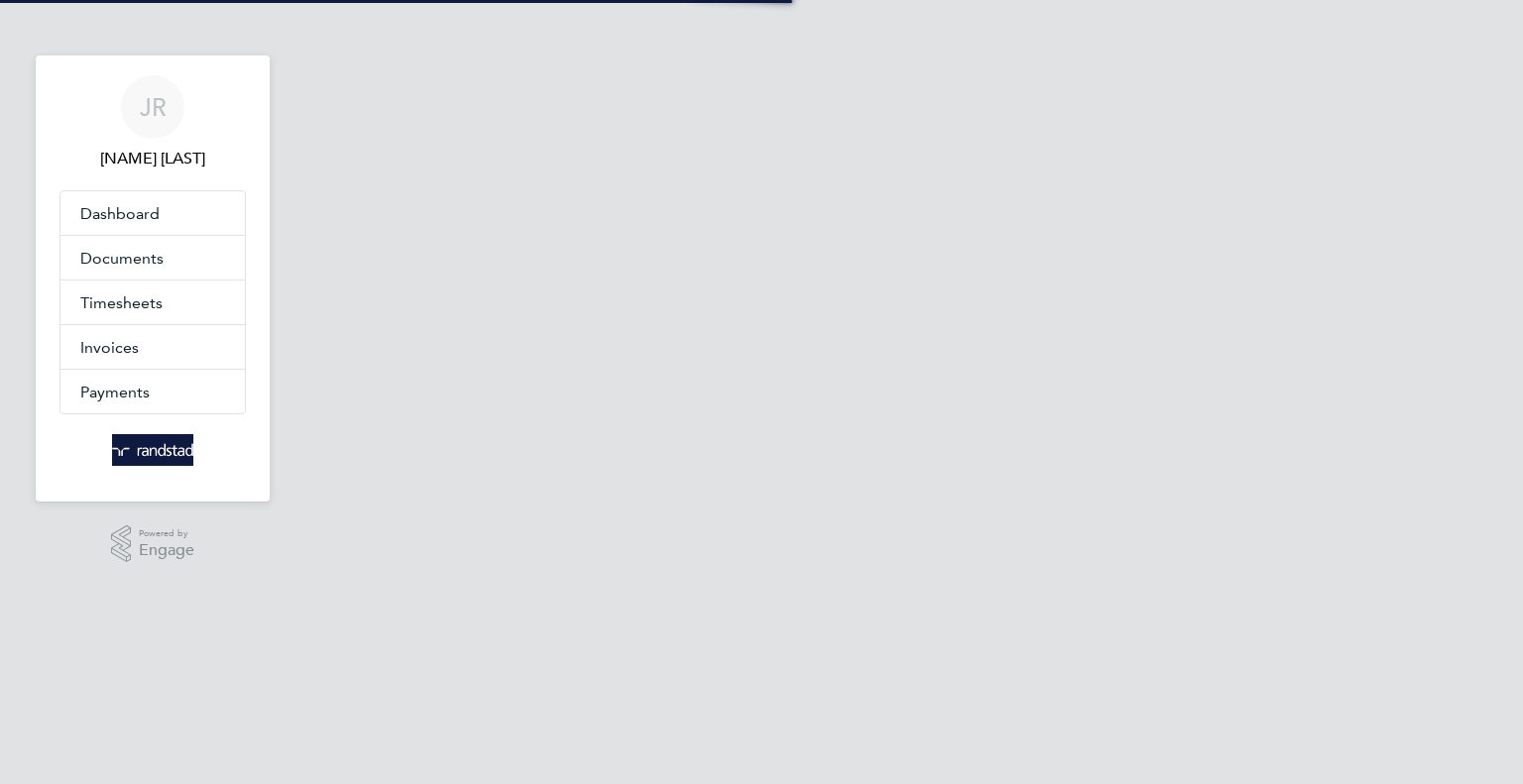 scroll, scrollTop: 0, scrollLeft: 0, axis: both 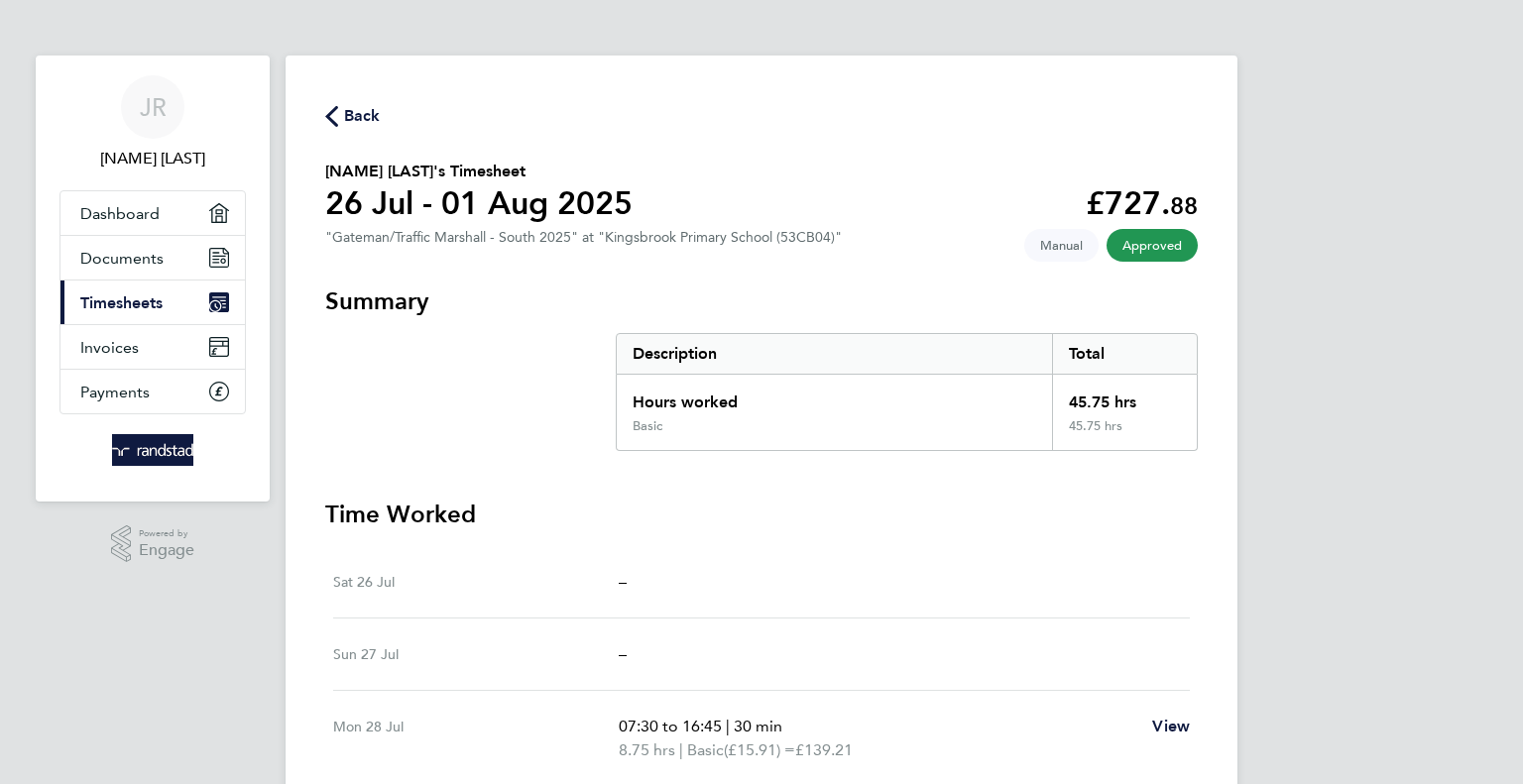 click on "JR   [NAME] [LAST]   Applications:   Dashboard
Documents
Current page:   Timesheets
Invoices
Payments
.st0{fill:#C0C1C2;}
Powered by Engage
Back  [NAME] [LAST]'s Timesheet   26 Jul - 01 Aug 2025   £727. 88  "Gateman/Traffic Marshall - South 2025" at "Kingsbrook Primary School (53CB04)"   Approved   Manual   Summary   Description   Total   Hours worked   45.75 hrs   Basic   45.75 hrs   Time Worked   Sat 26 Jul   –   Sun 27 Jul   –   Mon 28 Jul   07:30 to 16:45   |   30 min   8.75 hrs   |   Basic   (£15.91) =   £139.21   View   Tue 29 Jul   07:30 to 16:30   |   30 min   8.50 hrs   |   Basic   (£15.91) =   £135.24   View   Wed 30 Jul   07:30 to 17:30   |   30 min   9.50 hrs   |   Basic   (£15.91) =   £151.15   View   Thu 31 Jul   07:30 to 17:30   |   30 min   9.50 hrs" at bounding box center (762, 625) 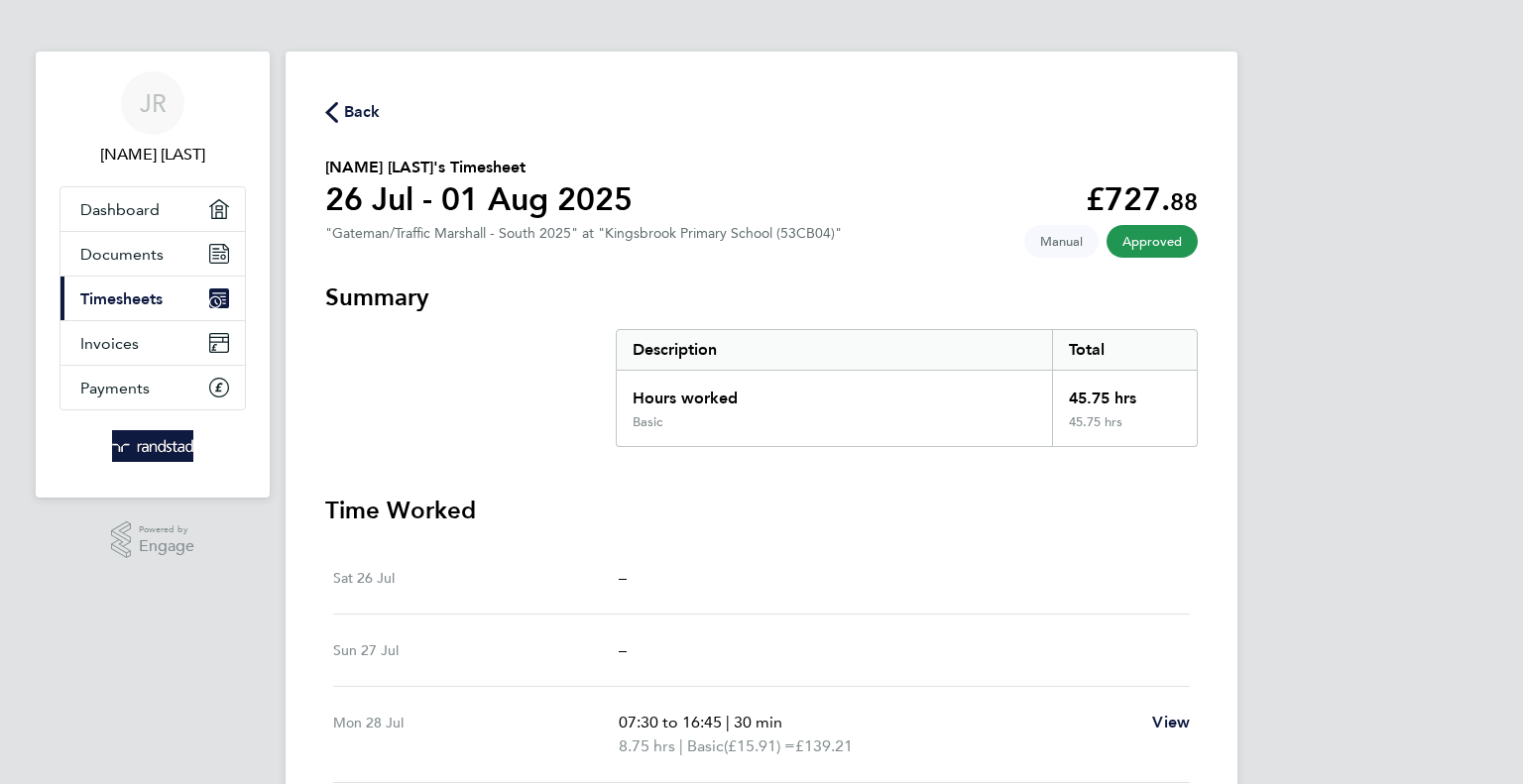 scroll, scrollTop: 0, scrollLeft: 0, axis: both 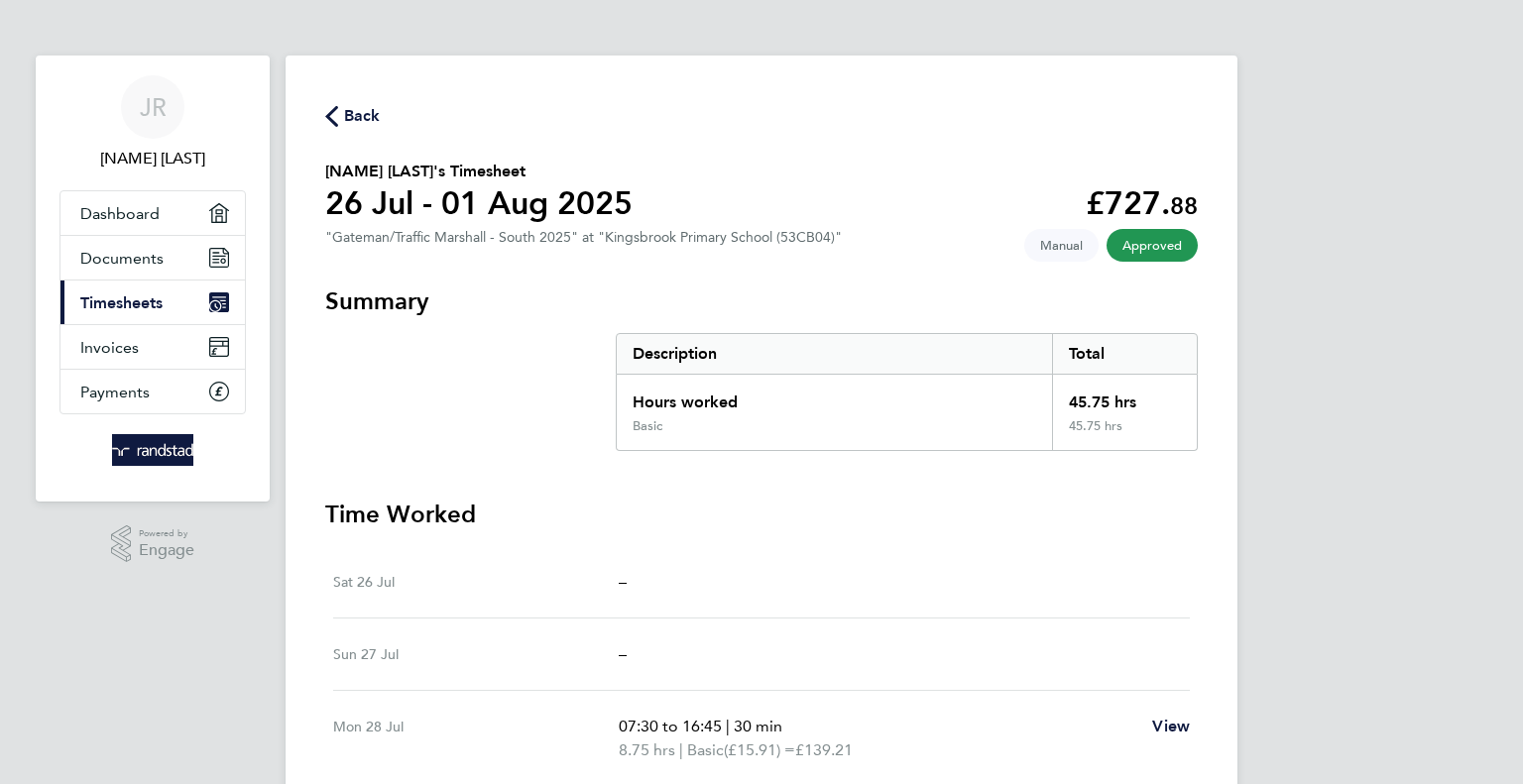 click on "Timesheets" at bounding box center [121, 302] 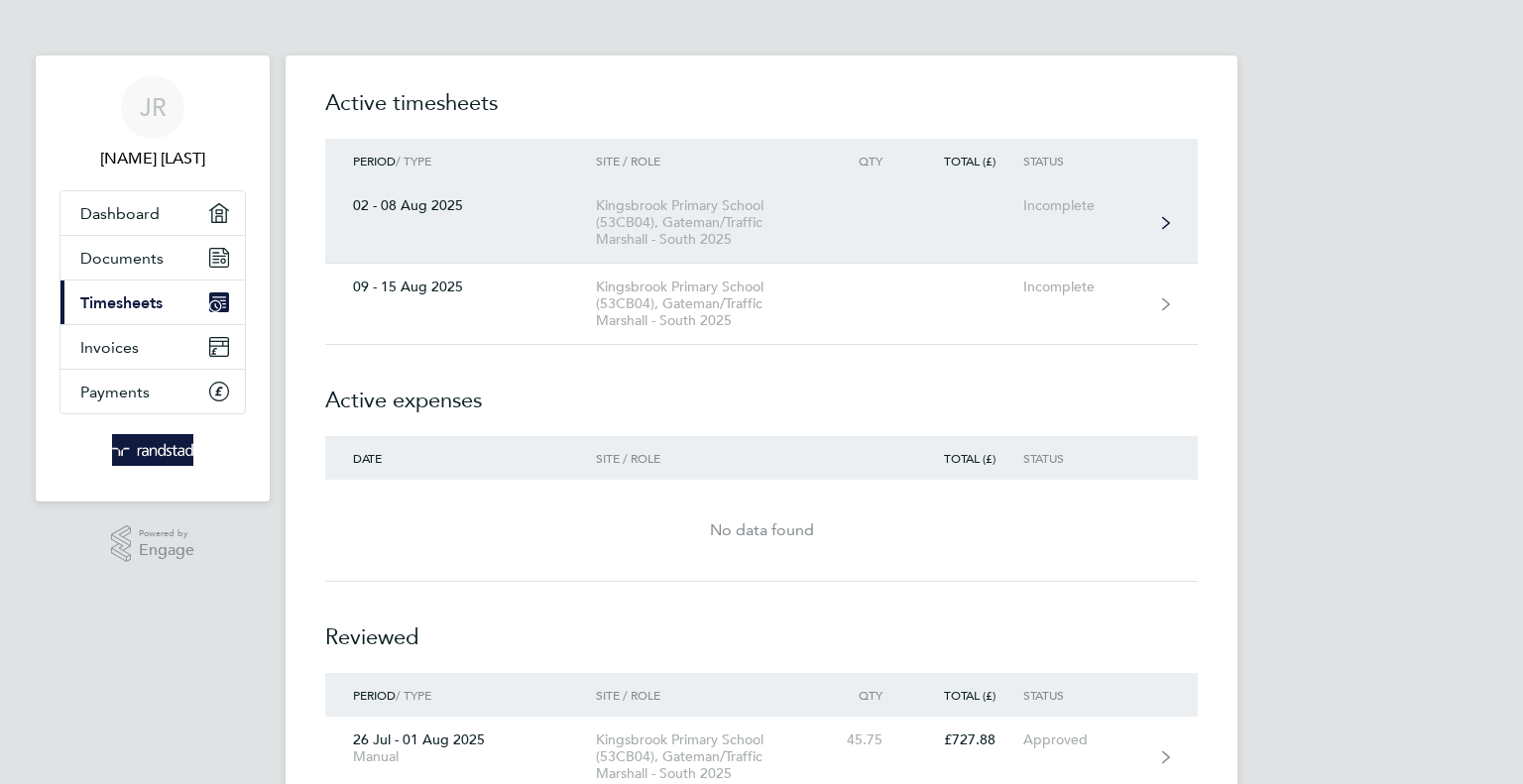click on "Incomplete" 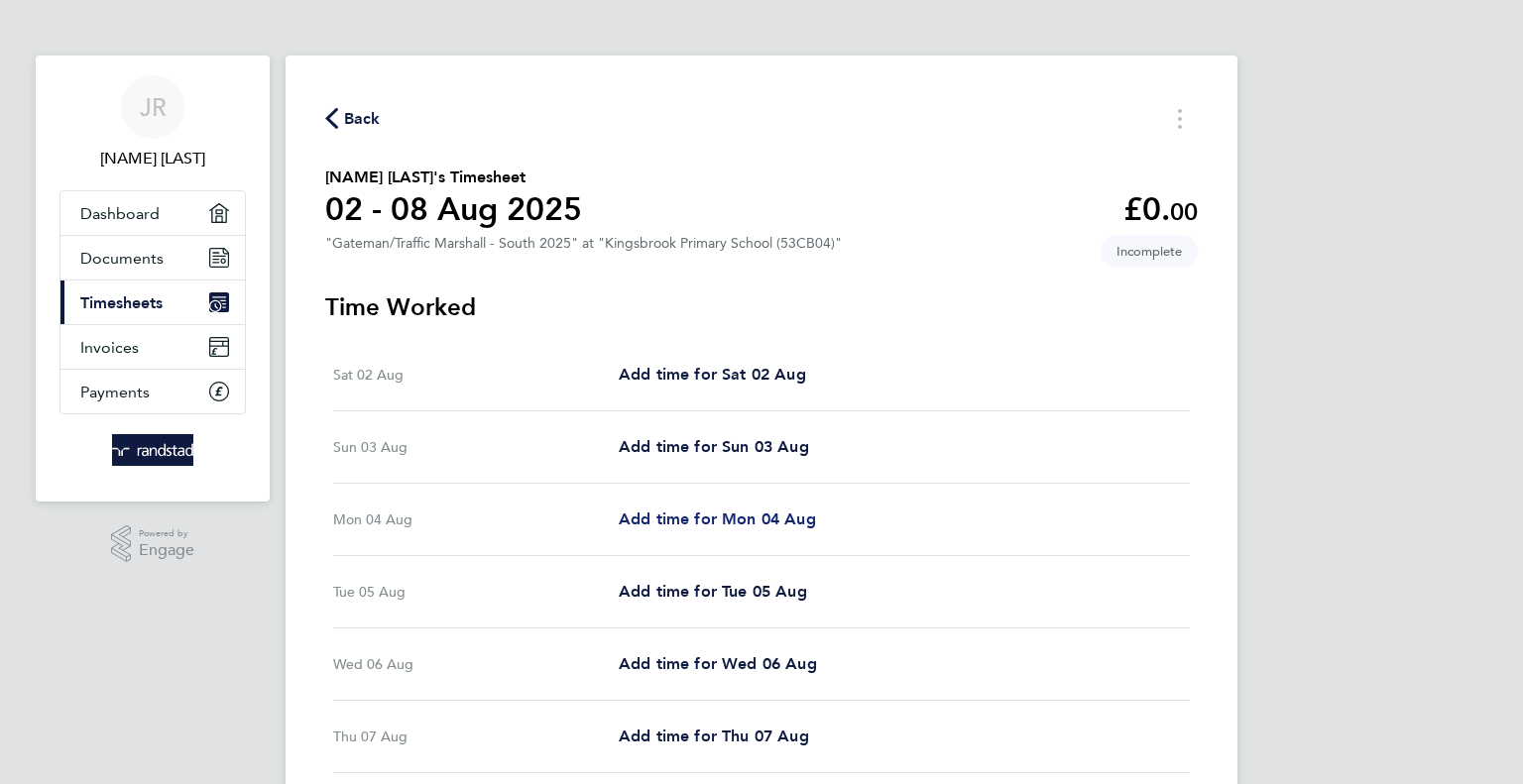 click on "Add time for Mon 04 Aug" at bounding box center (717, 518) 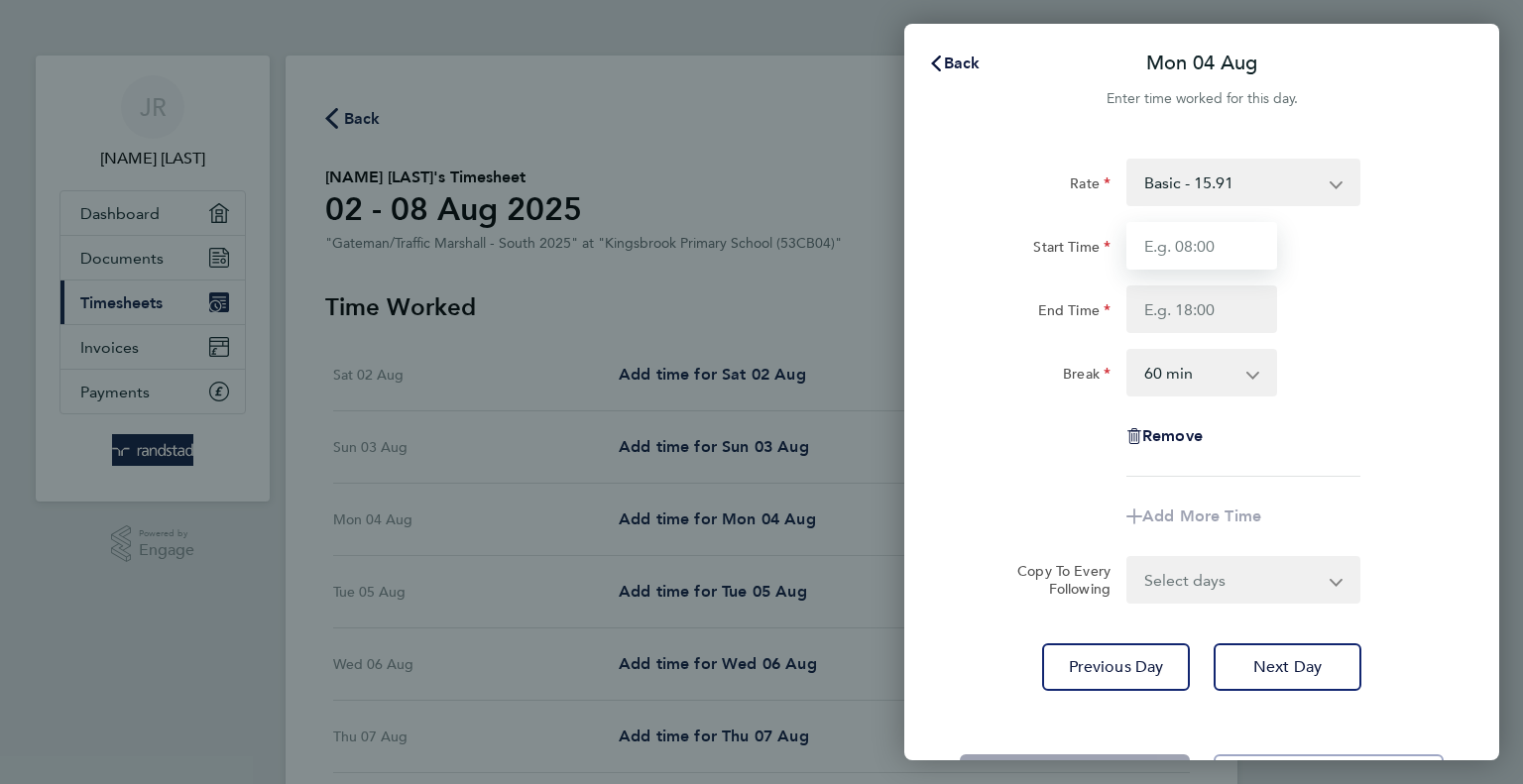 click on "Start Time" at bounding box center (1202, 246) 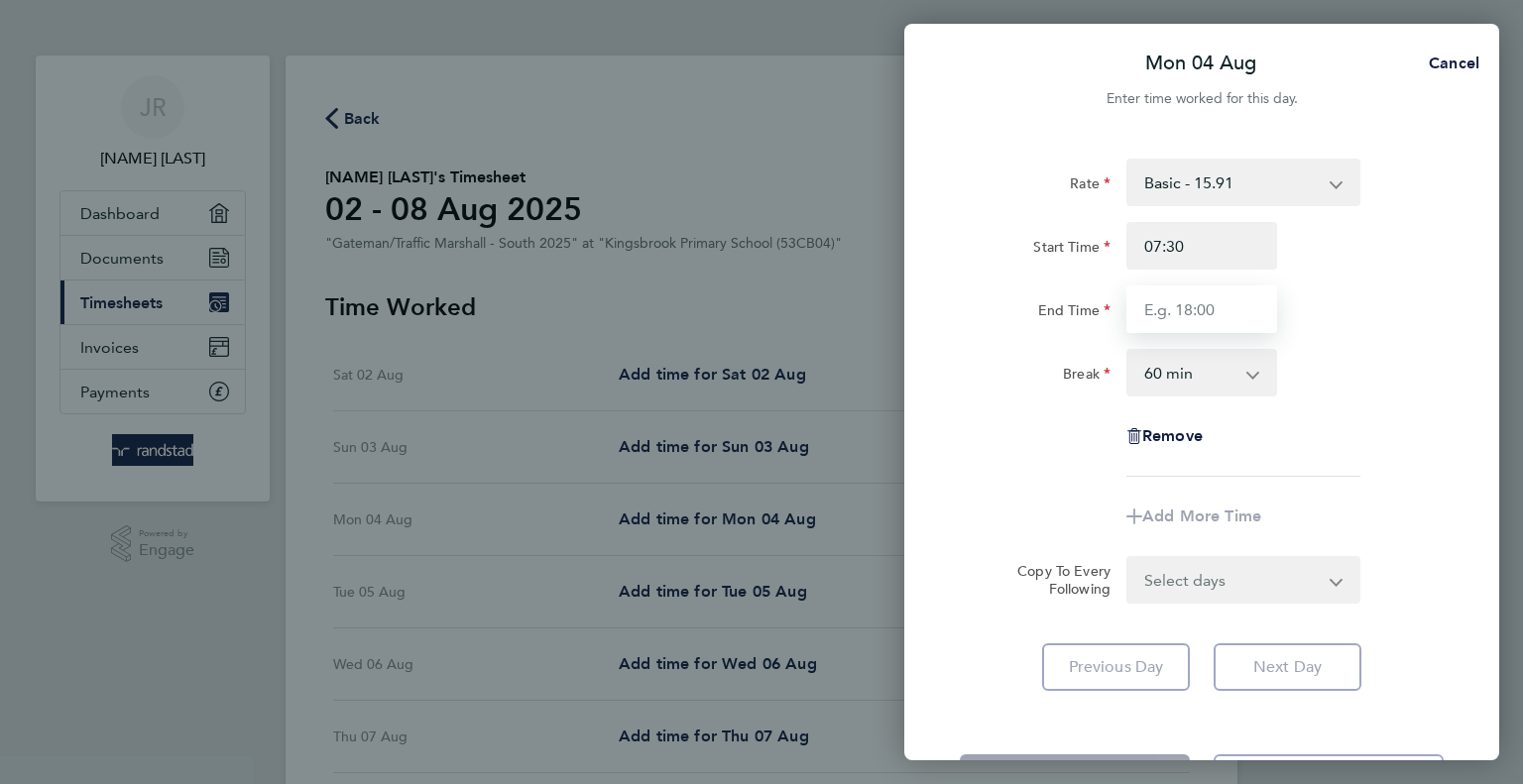 click on "End Time" at bounding box center [1202, 309] 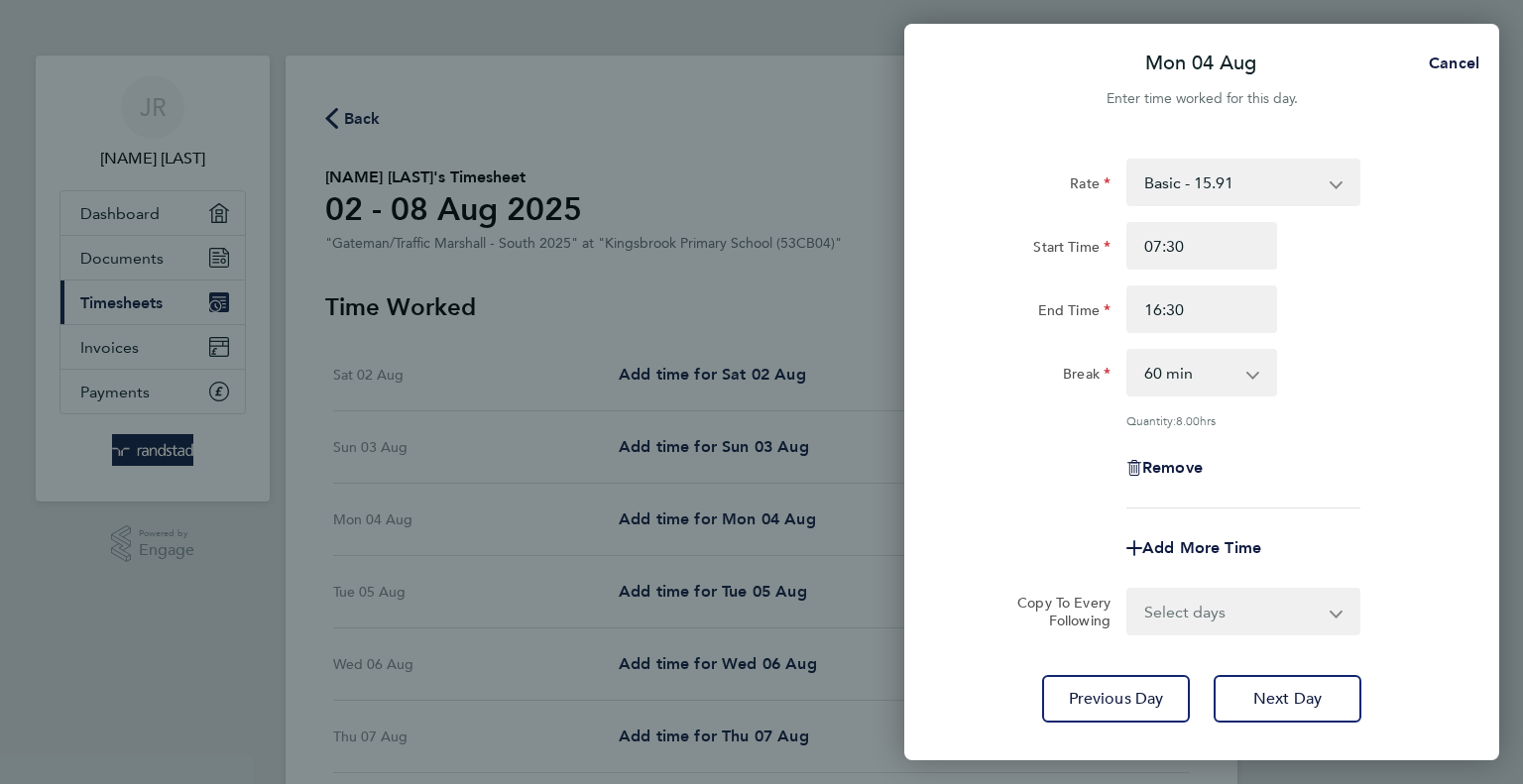 click on "Rate  Basic - 15.91   Overtime - 23.87
Start Time 07:30 End Time 16:30 Break  0 min   15 min   30 min   45 min   60 min   75 min   90 min
Quantity:  8.00  hrs
Remove
Add More Time  Copy To Every Following  Select days   Day   Tuesday   Wednesday   Thursday   Friday" 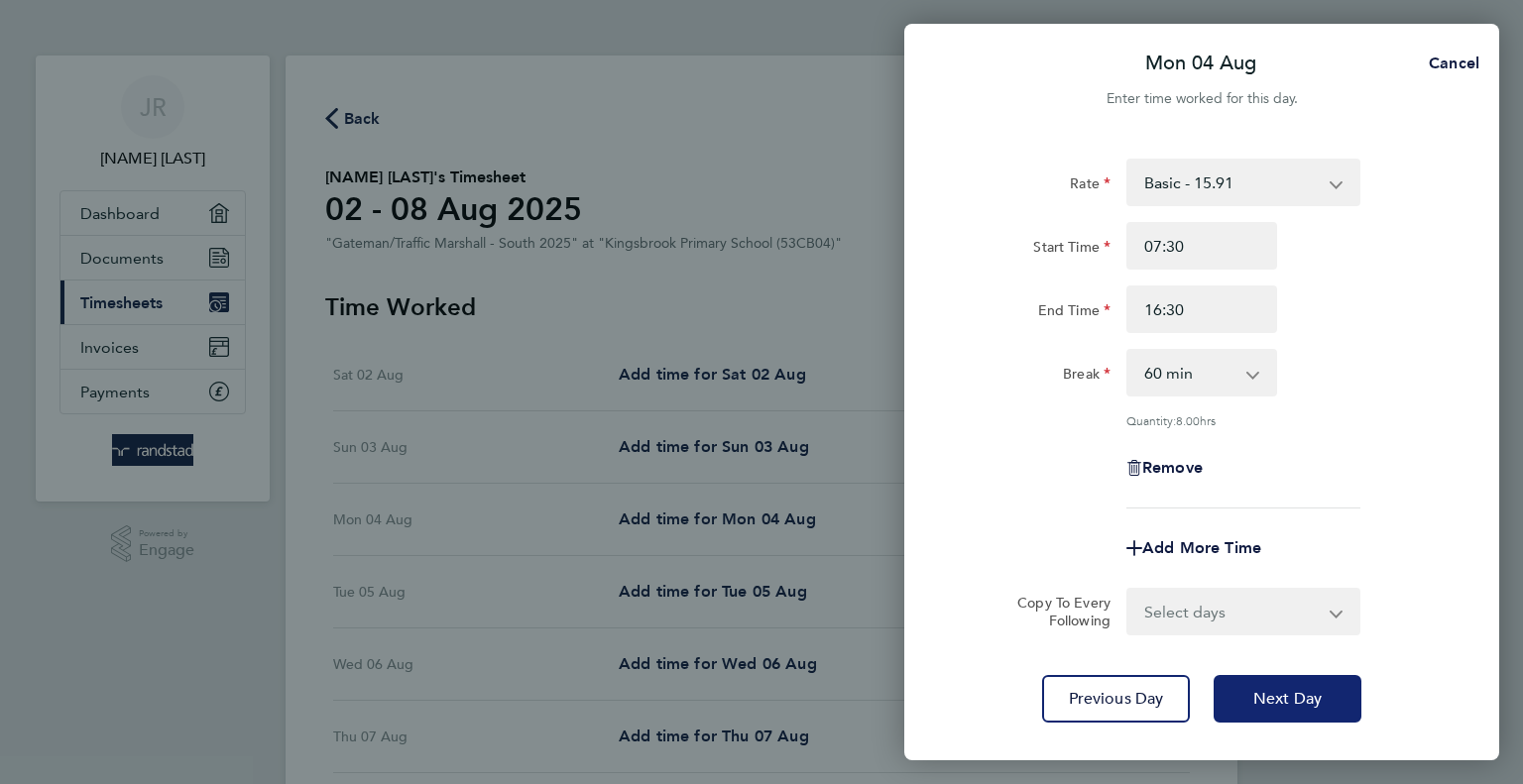 click on "Next Day" 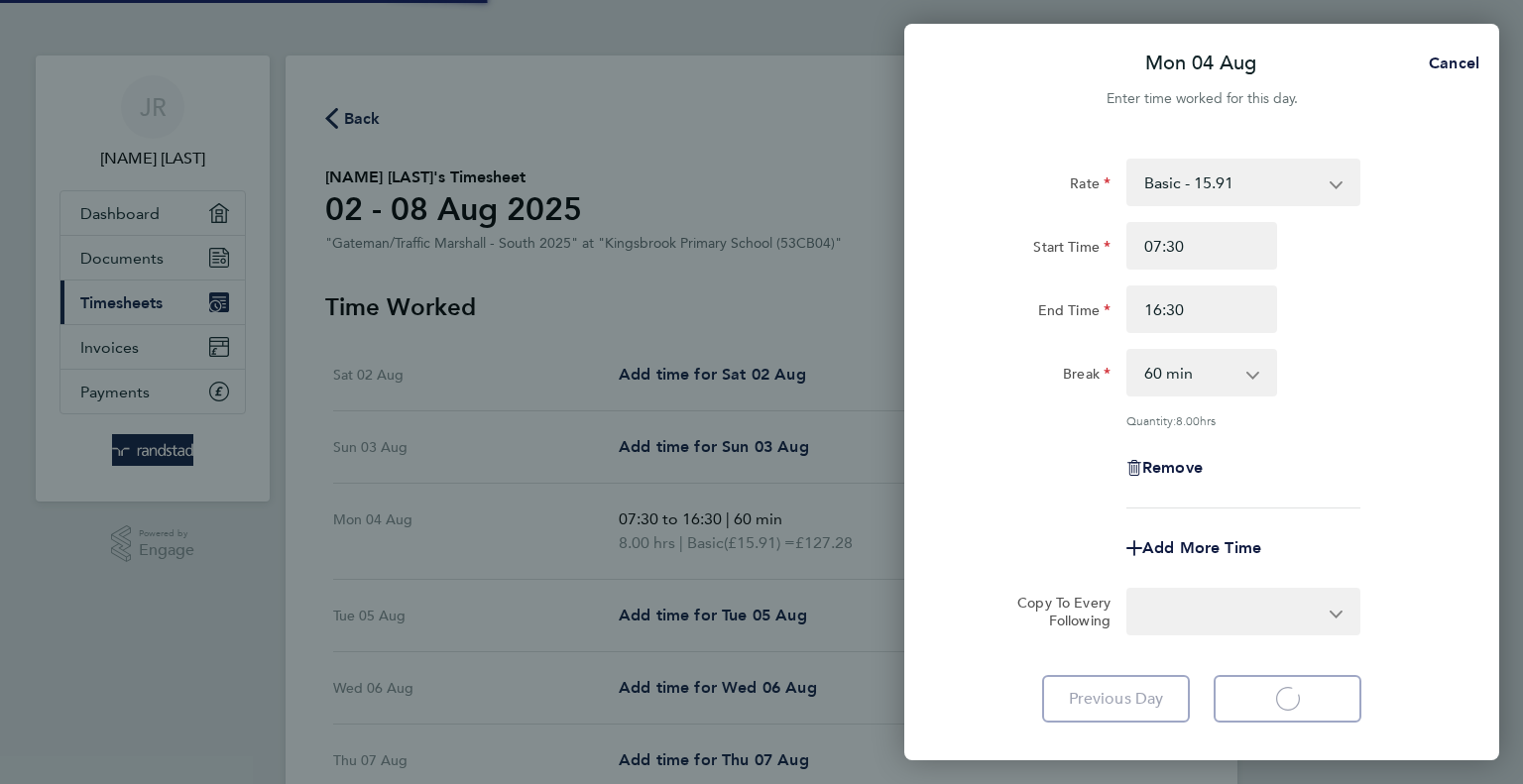 select on "60" 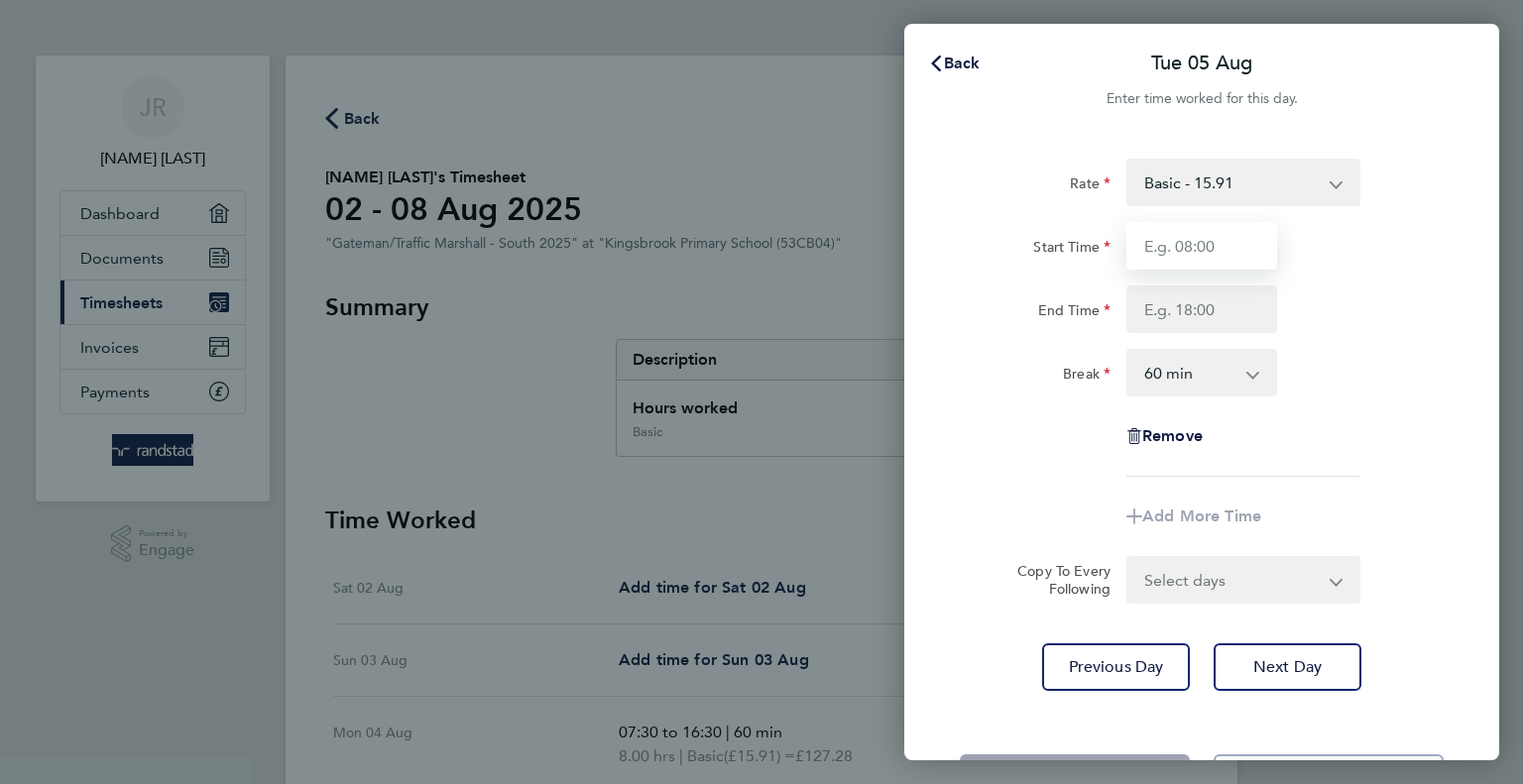 click on "Start Time" at bounding box center (1202, 246) 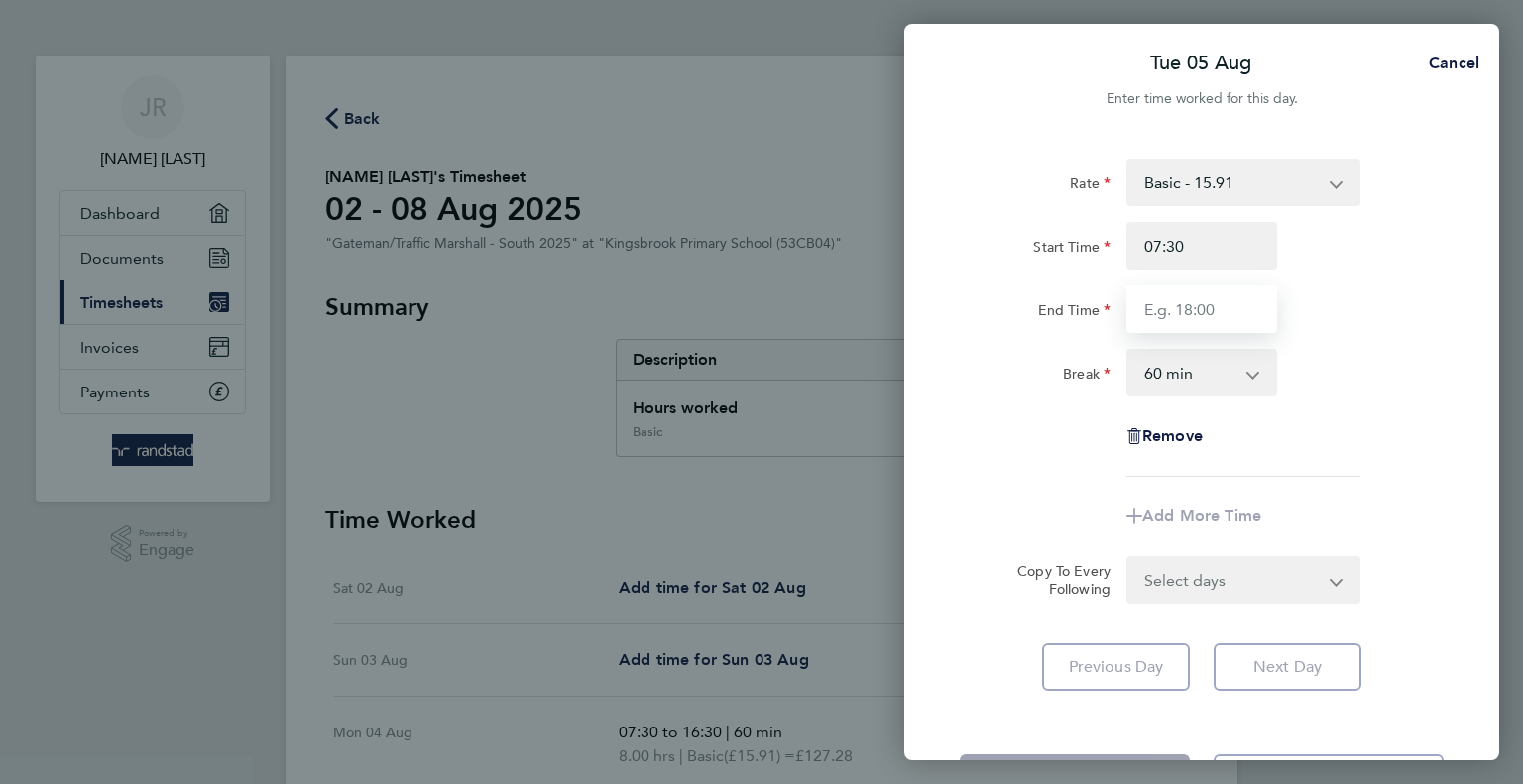 click on "End Time" at bounding box center [1202, 309] 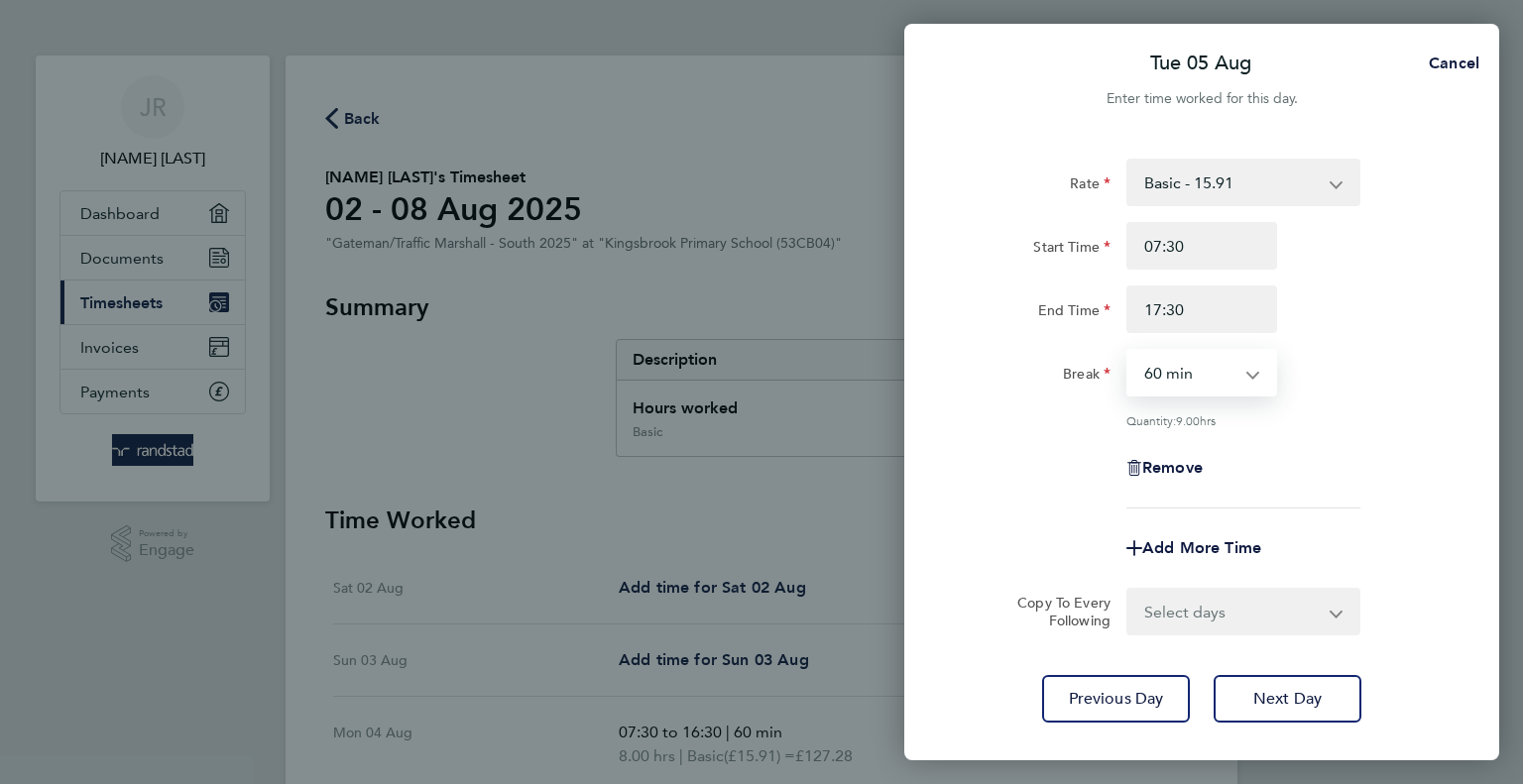click on "0 min   15 min   30 min   45 min   60 min   75 min   90 min" at bounding box center (1190, 373) 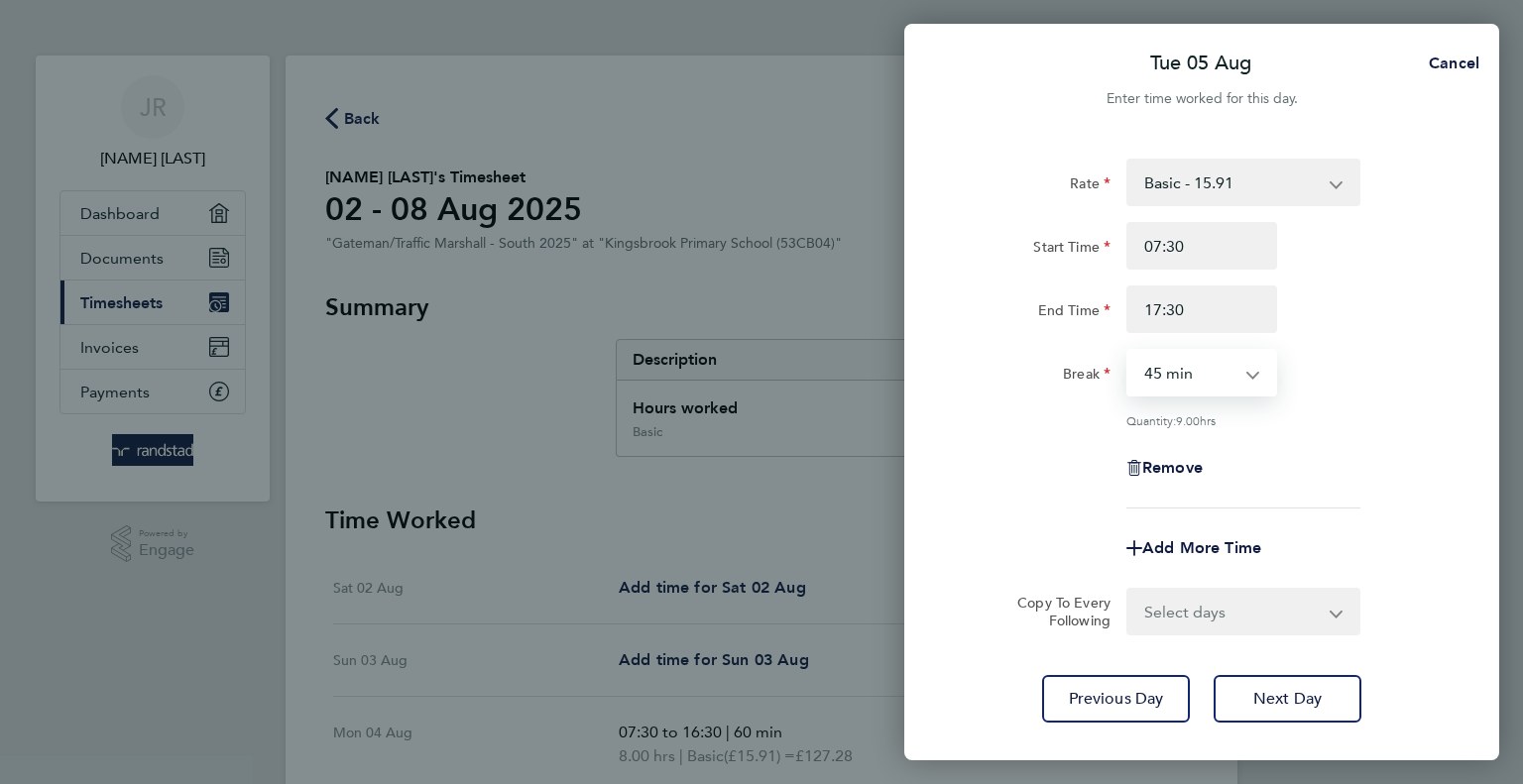 click on "0 min   15 min   30 min   45 min   60 min   75 min   90 min" at bounding box center [1190, 373] 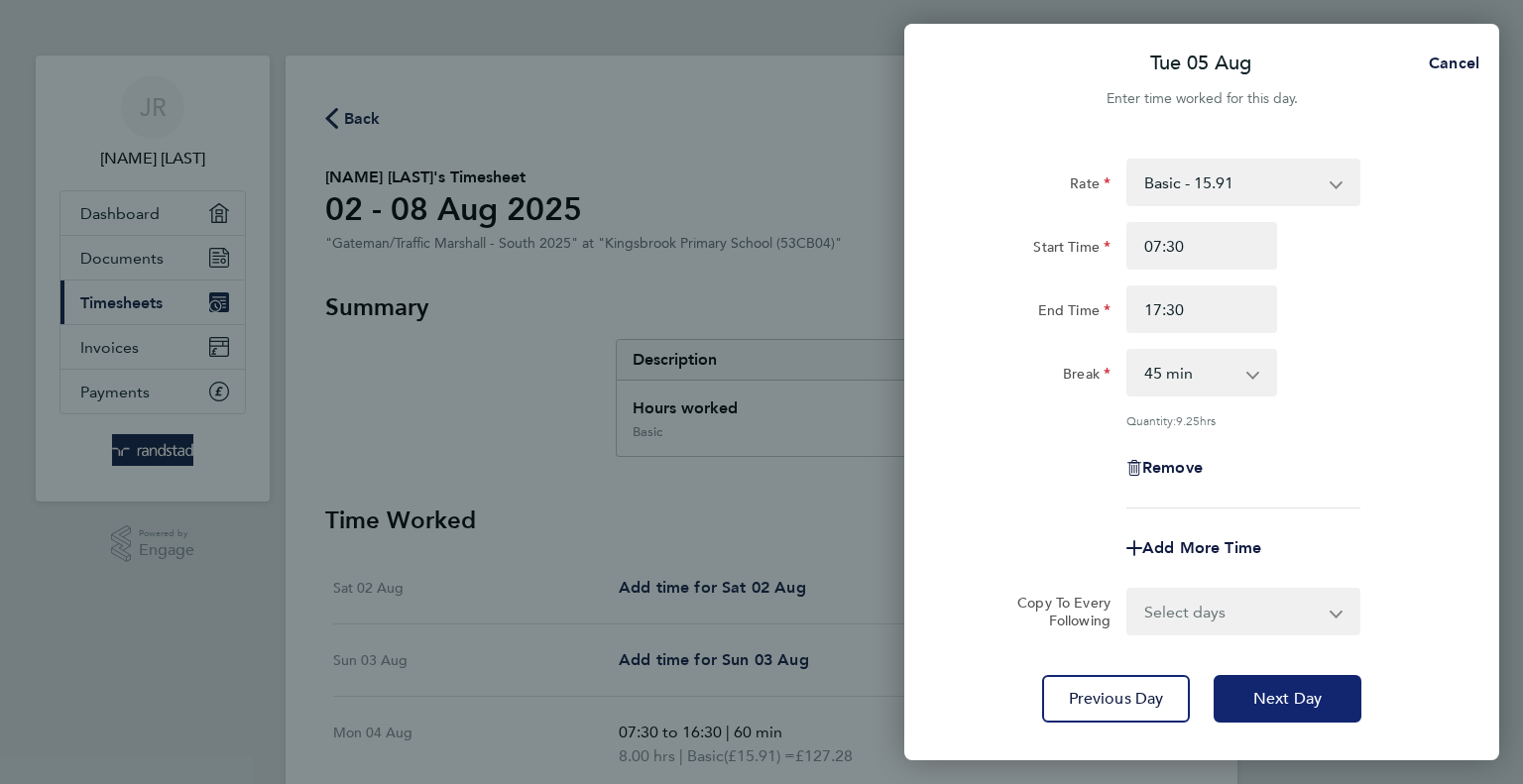 click on "Next Day" 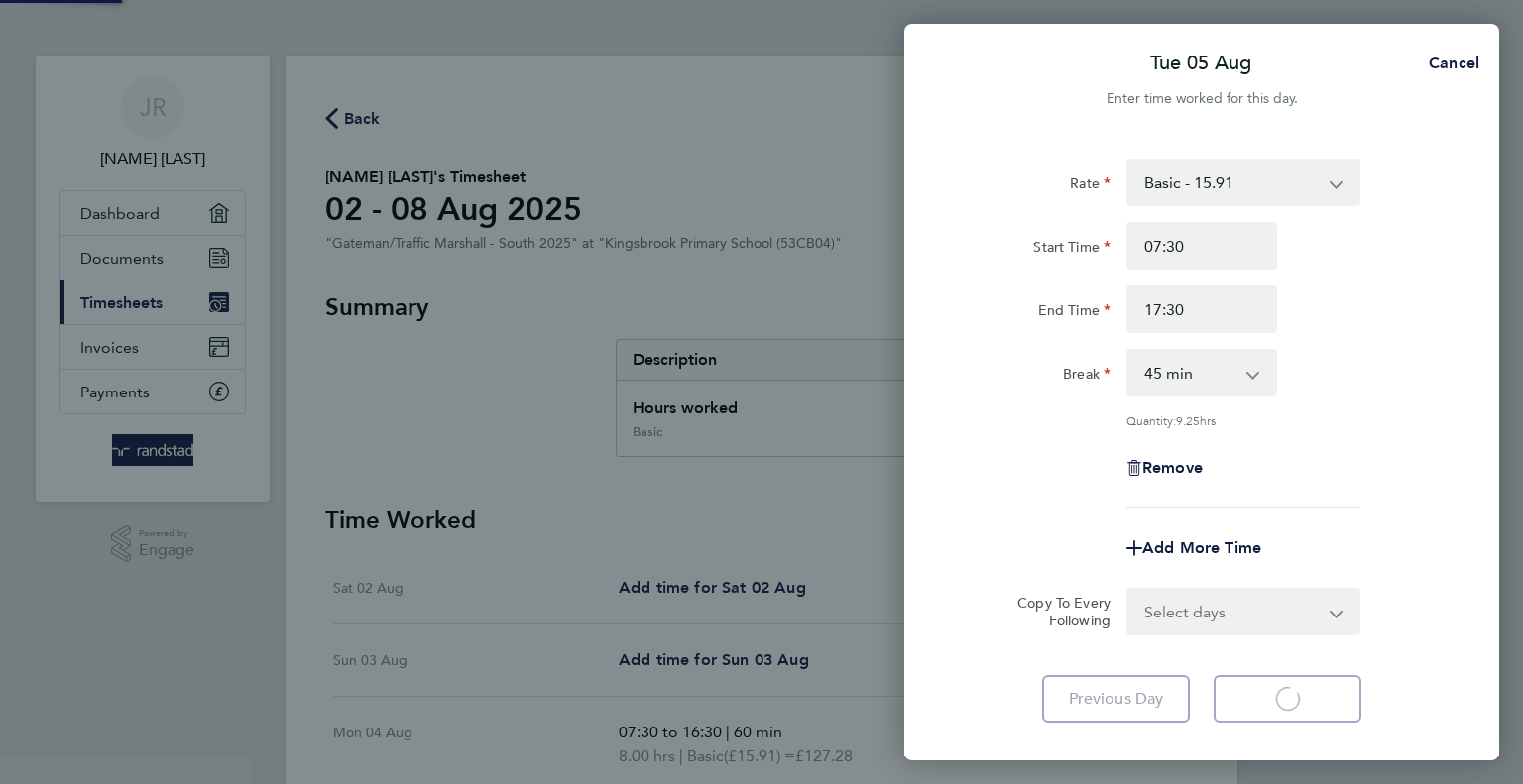 select on "60" 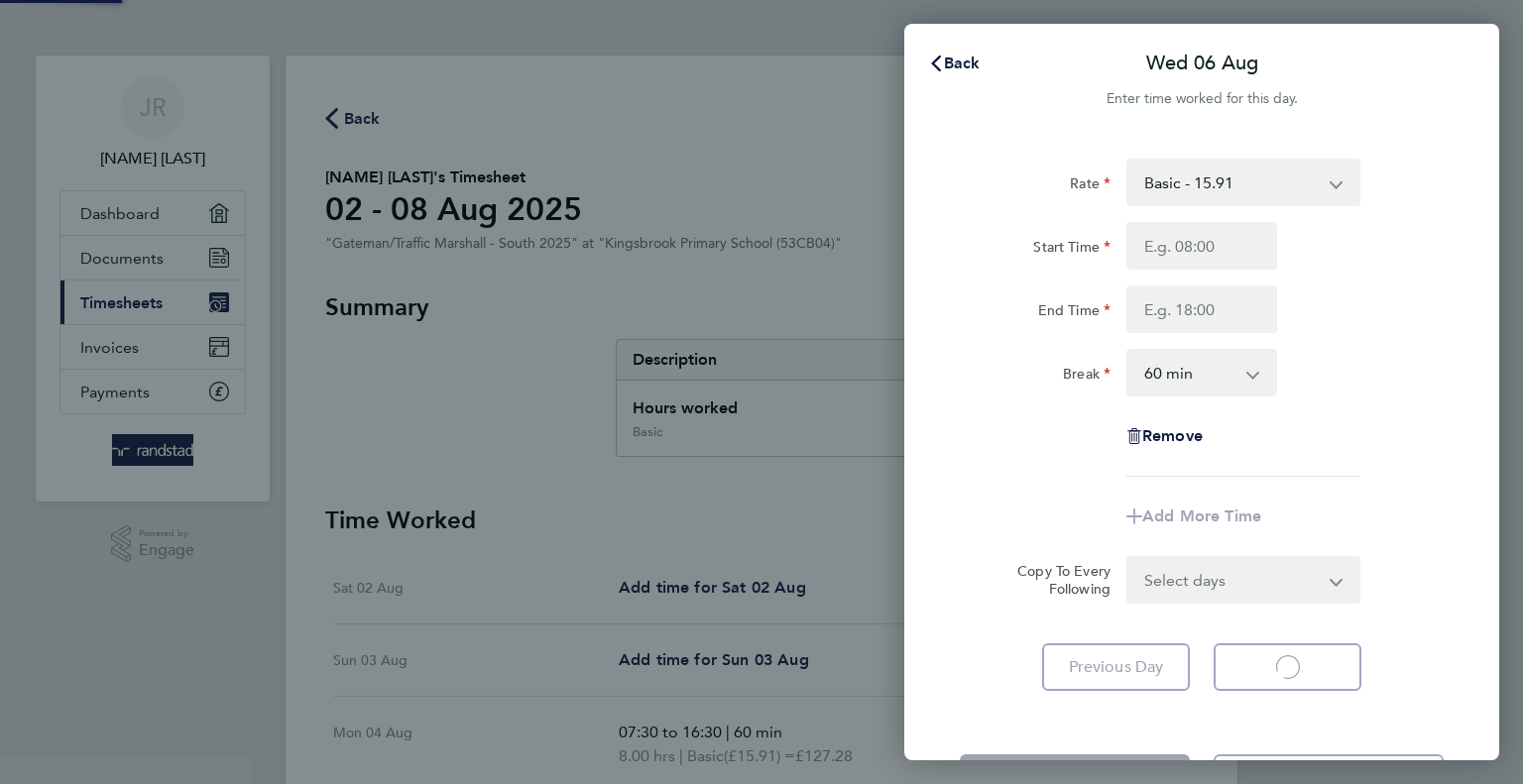 select on "60" 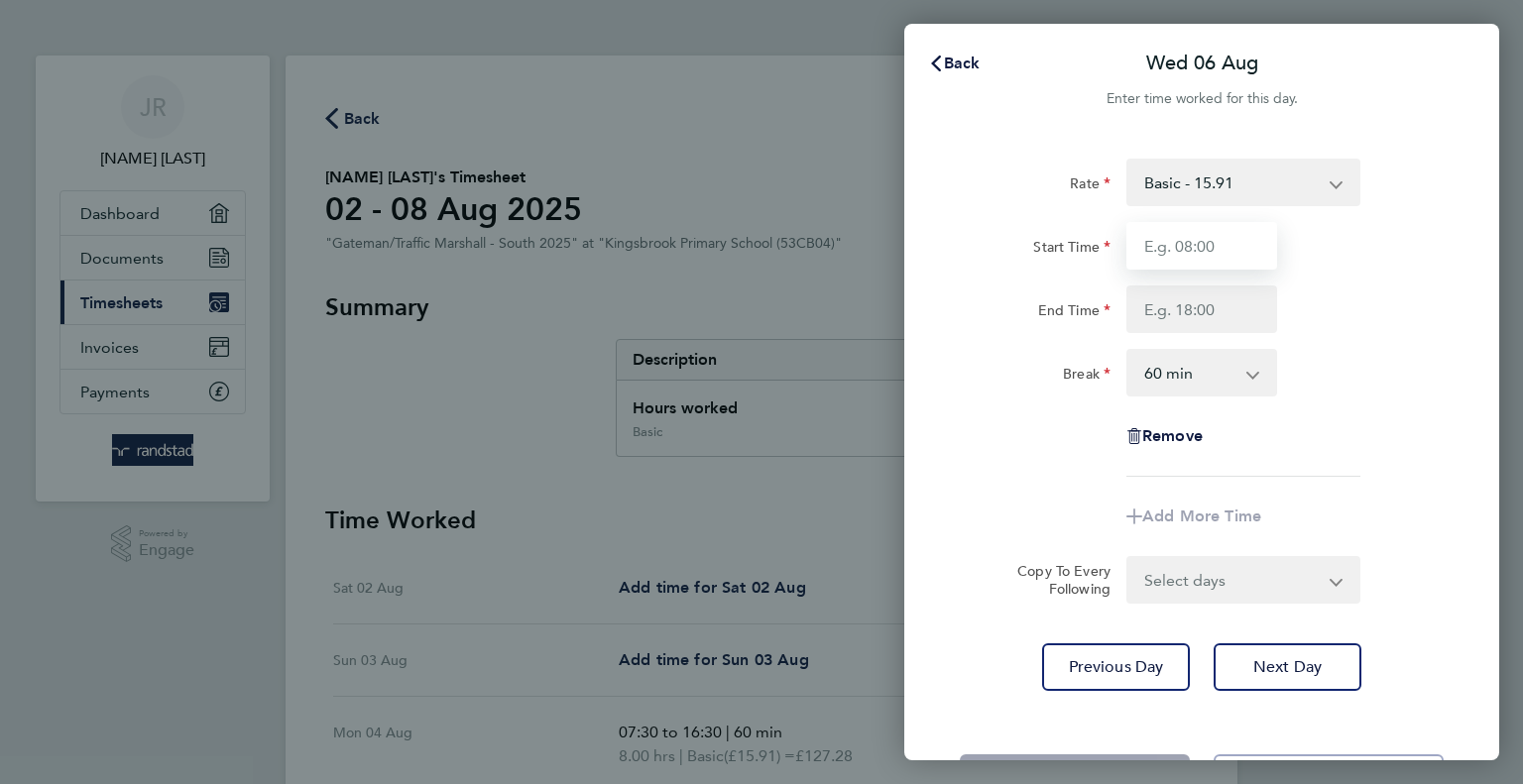 click on "Start Time" at bounding box center [1202, 246] 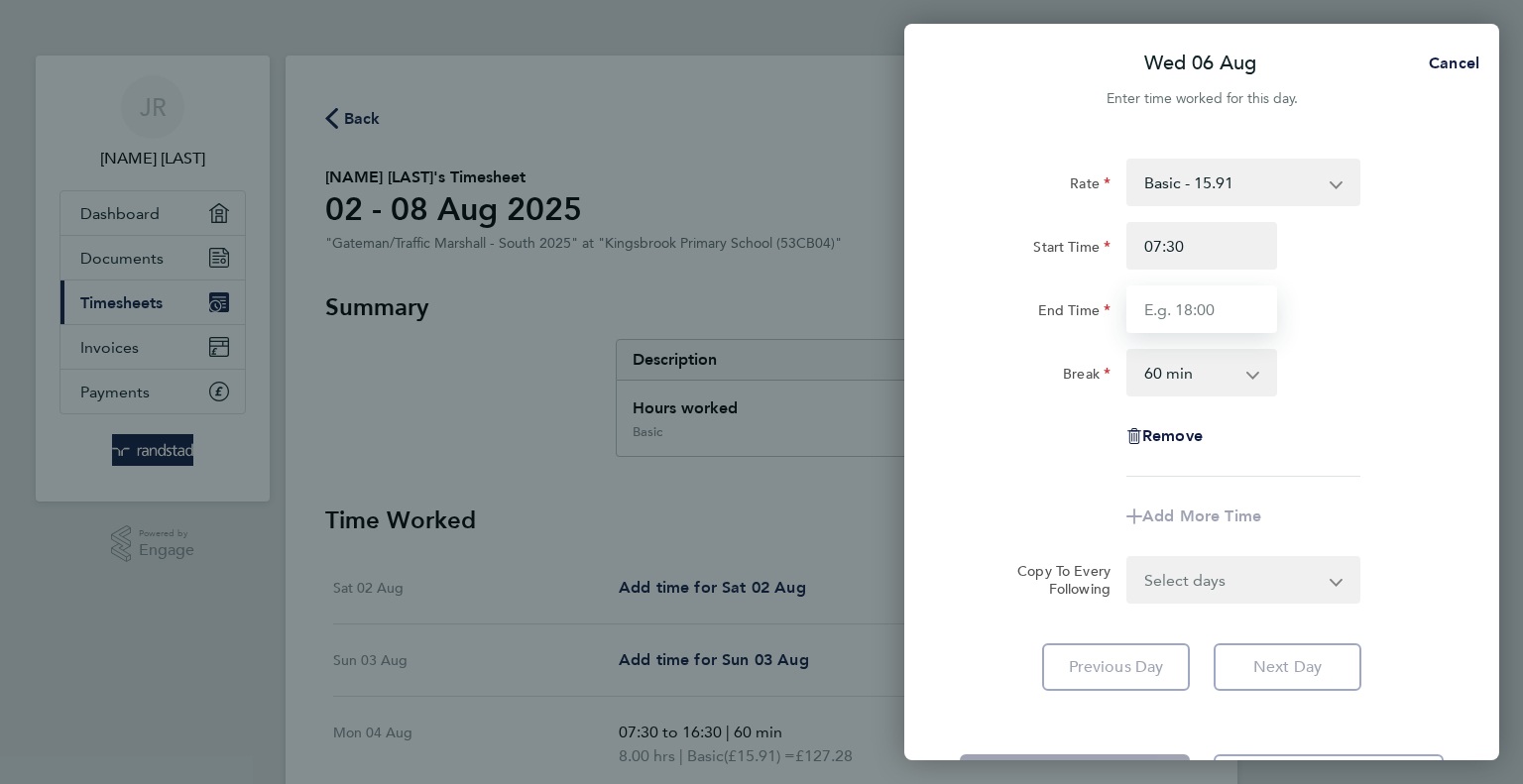 click on "End Time" at bounding box center [1202, 309] 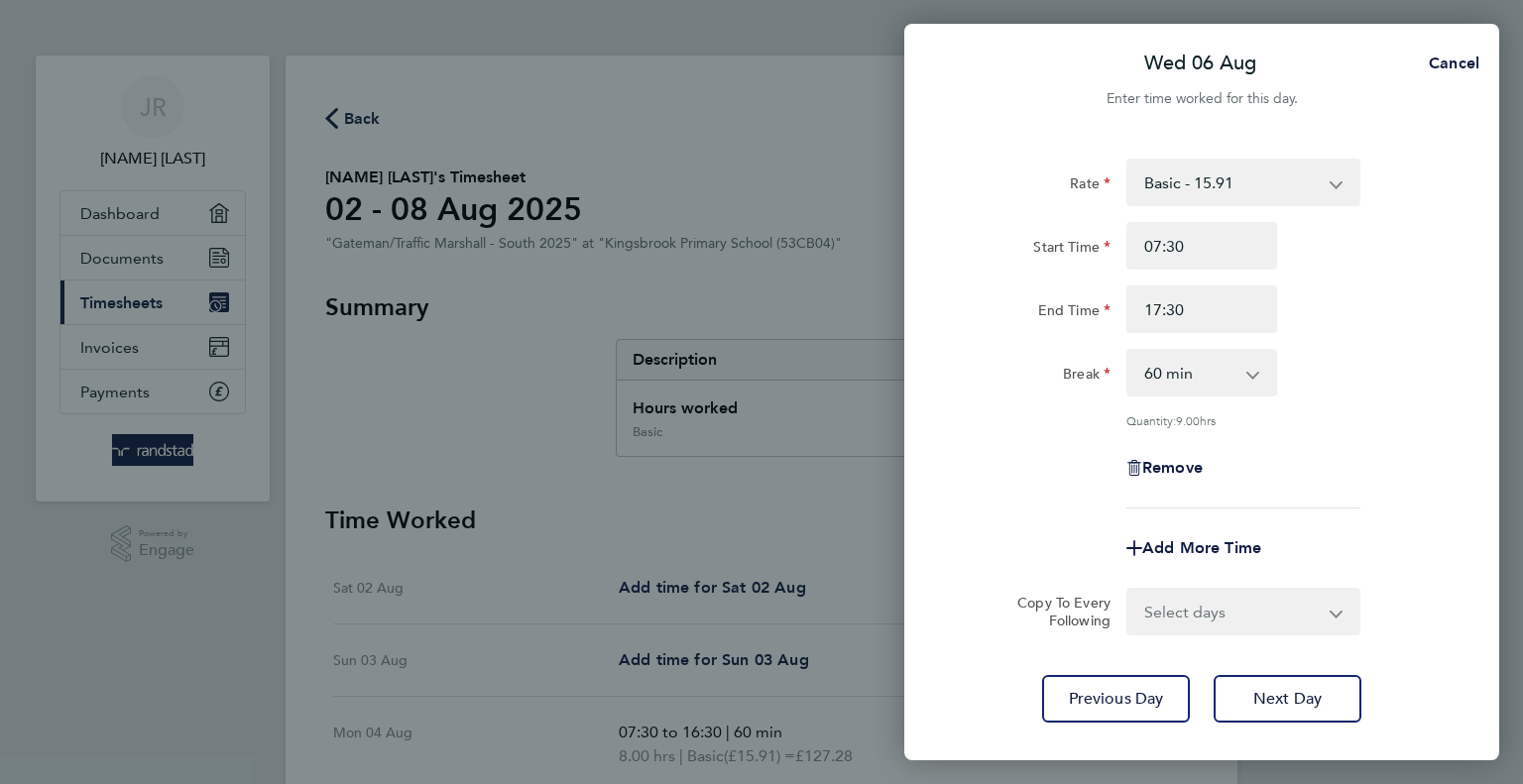 click on "Rate  Basic - 15.91   Overtime - 23.87
Start Time 07:30 End Time 17:30 Break  0 min   15 min   30 min   45 min   60 min   75 min   90 min
Quantity:  9.00  hrs
Remove" 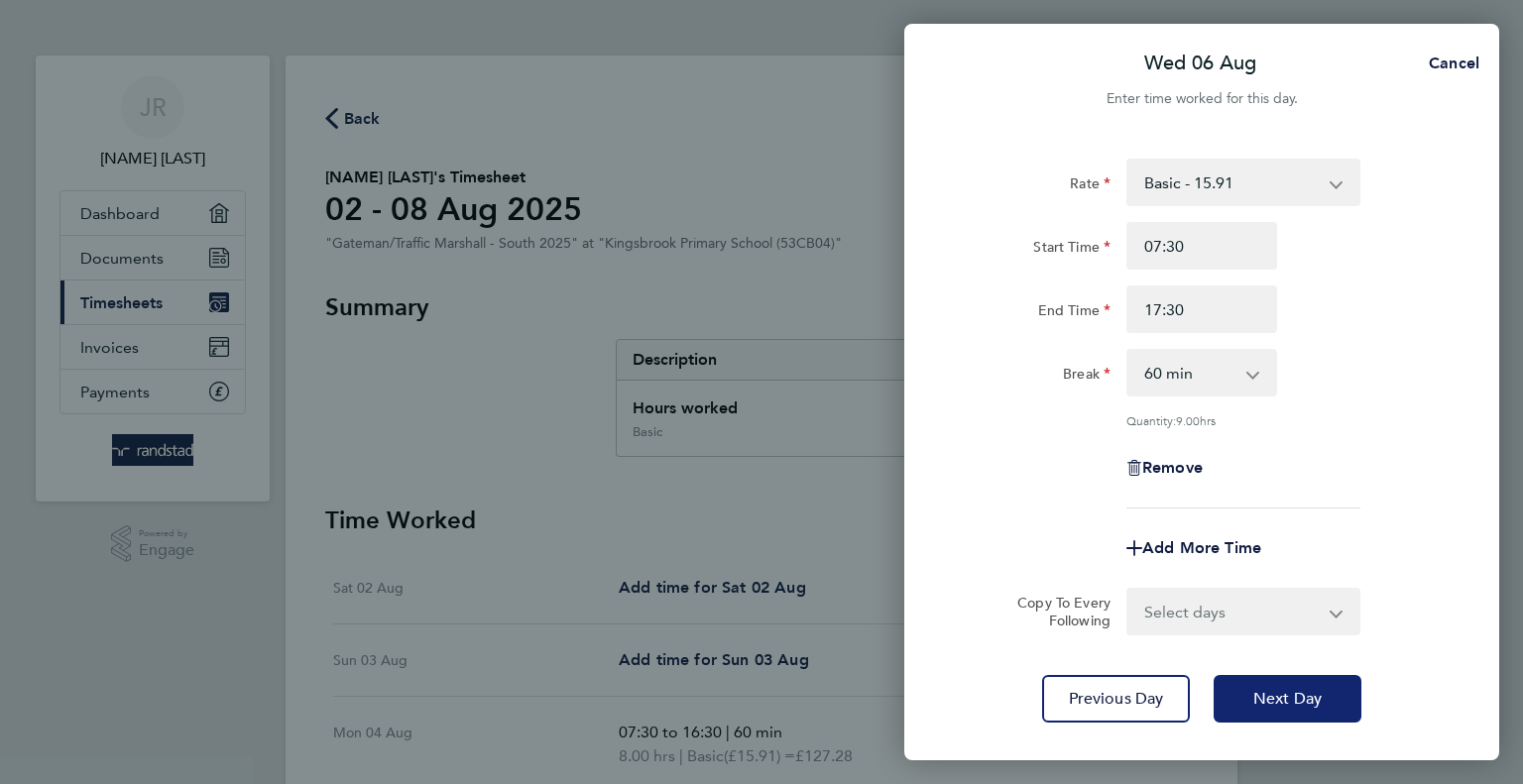 click on "Next Day" 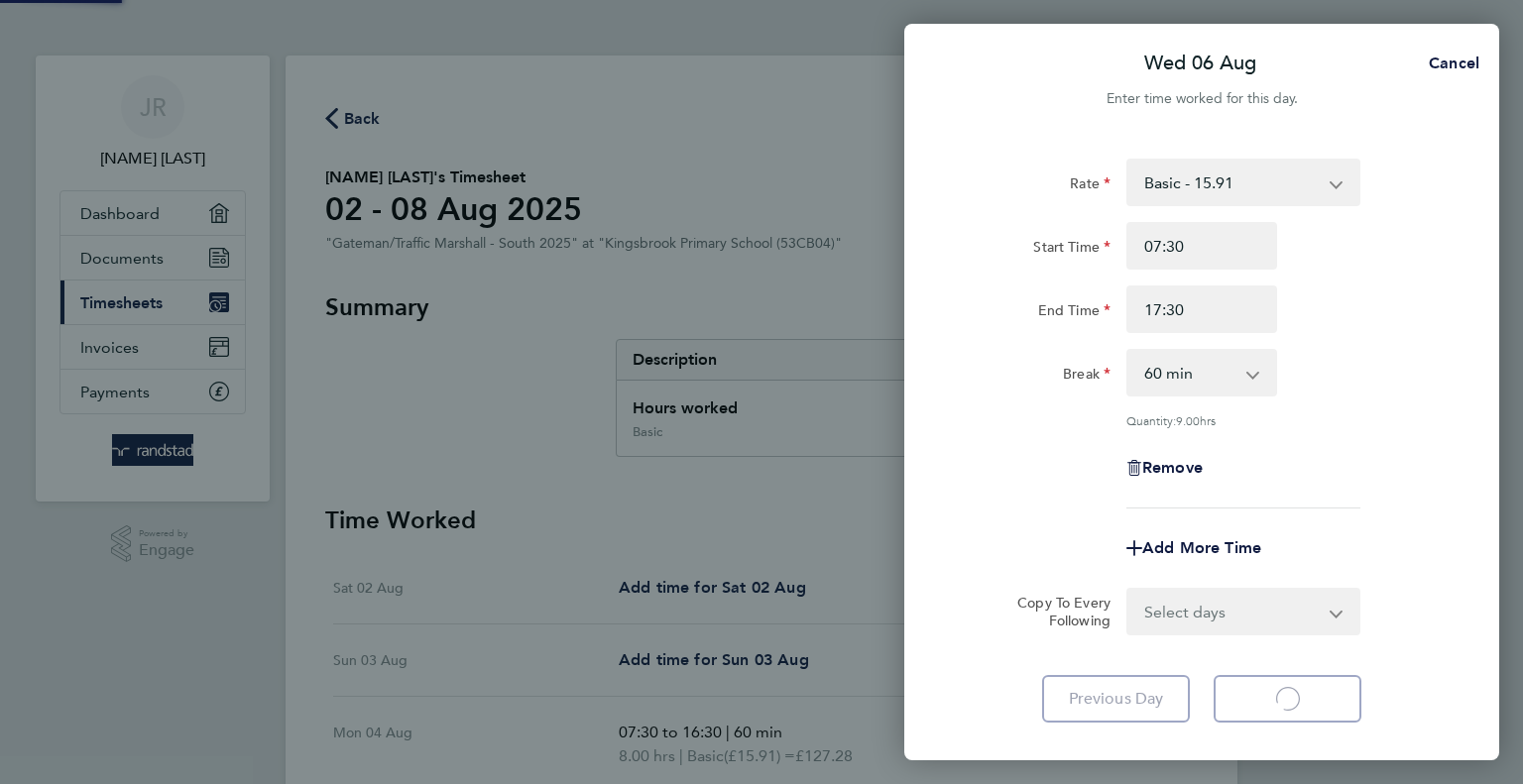select on "60" 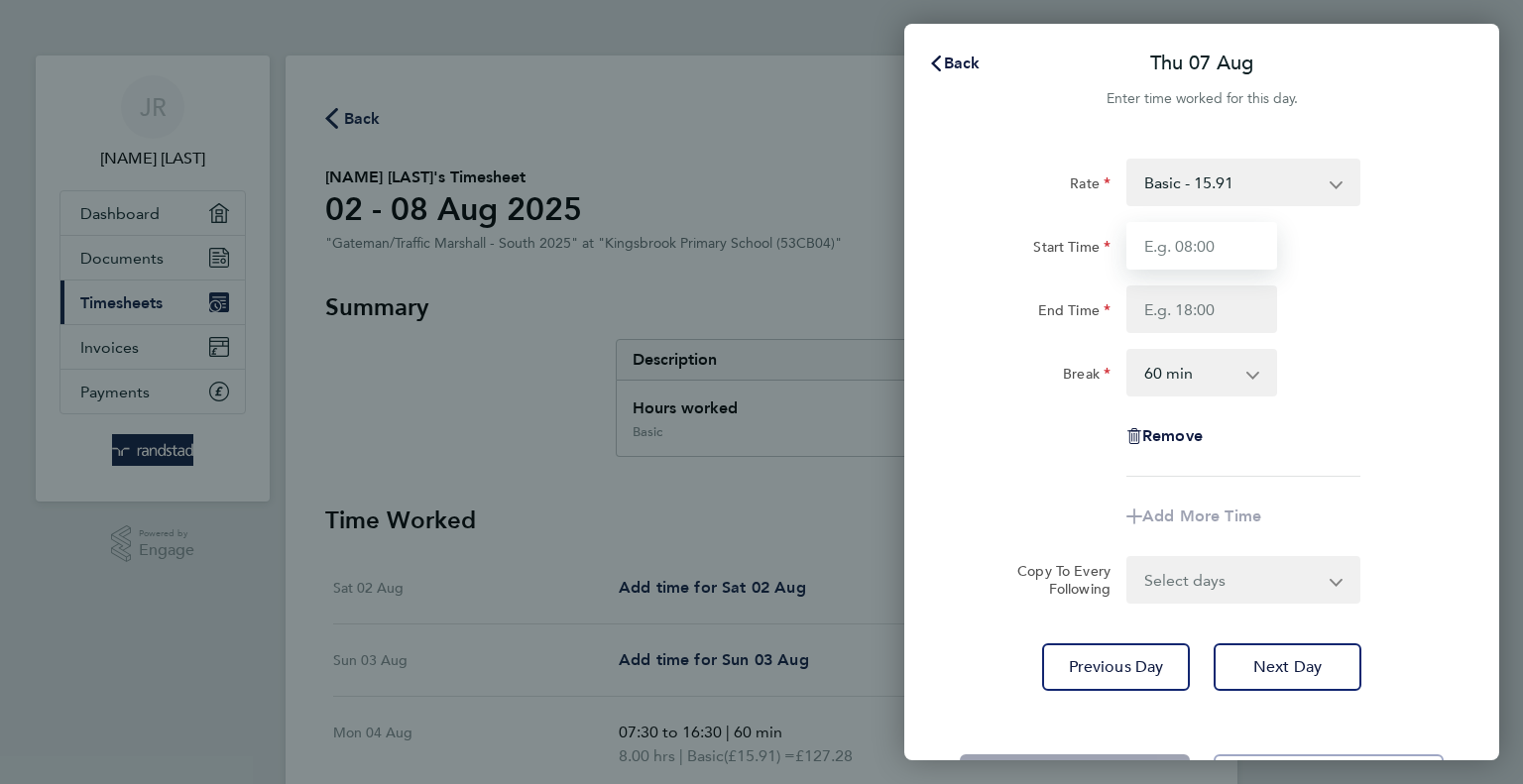 click on "Start Time" at bounding box center (1202, 246) 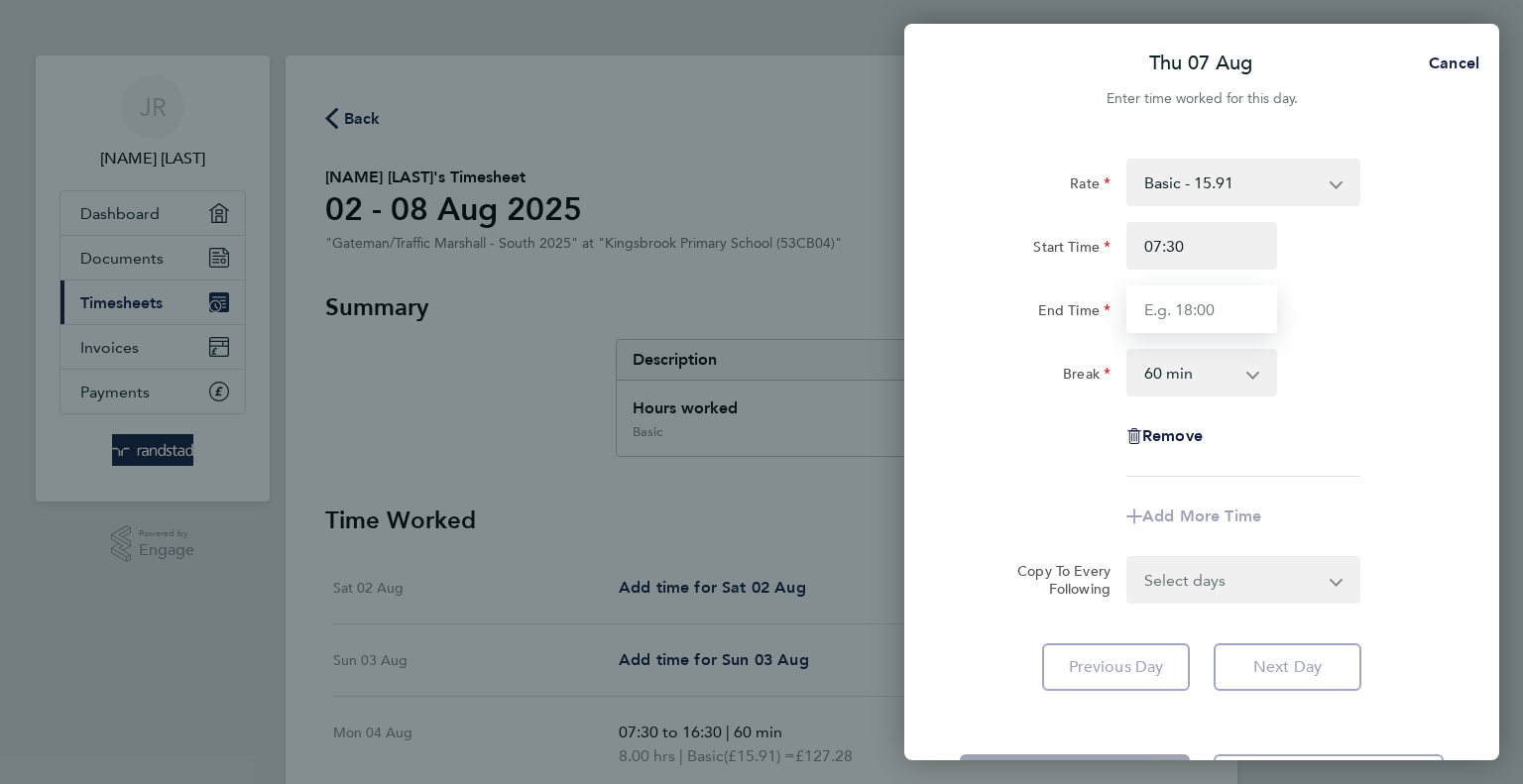 click on "End Time" at bounding box center [1202, 309] 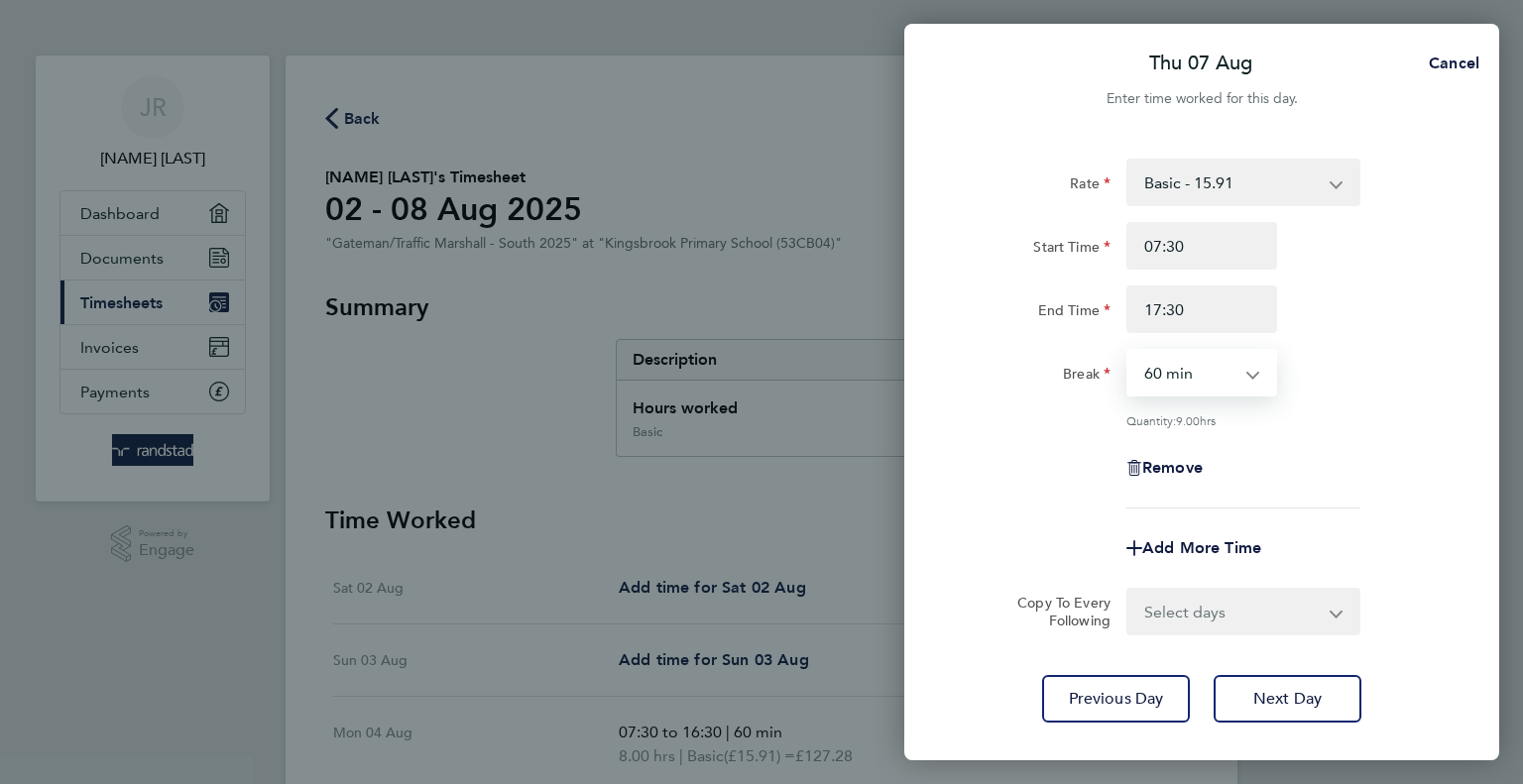 click on "0 min   15 min   30 min   45 min   60 min   75 min   90 min" at bounding box center (1190, 373) 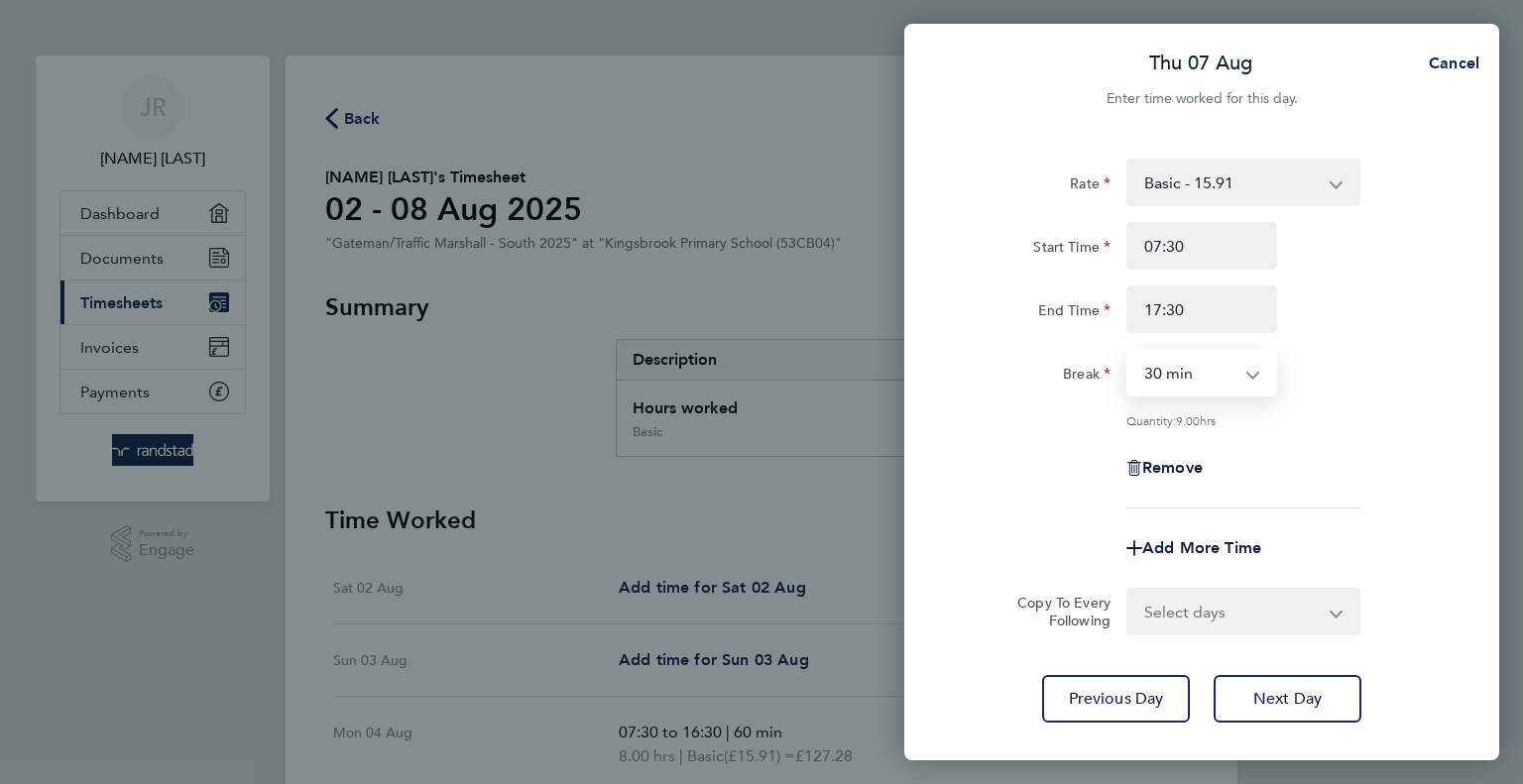 click on "0 min   15 min   30 min   45 min   60 min   75 min   90 min" at bounding box center [1190, 373] 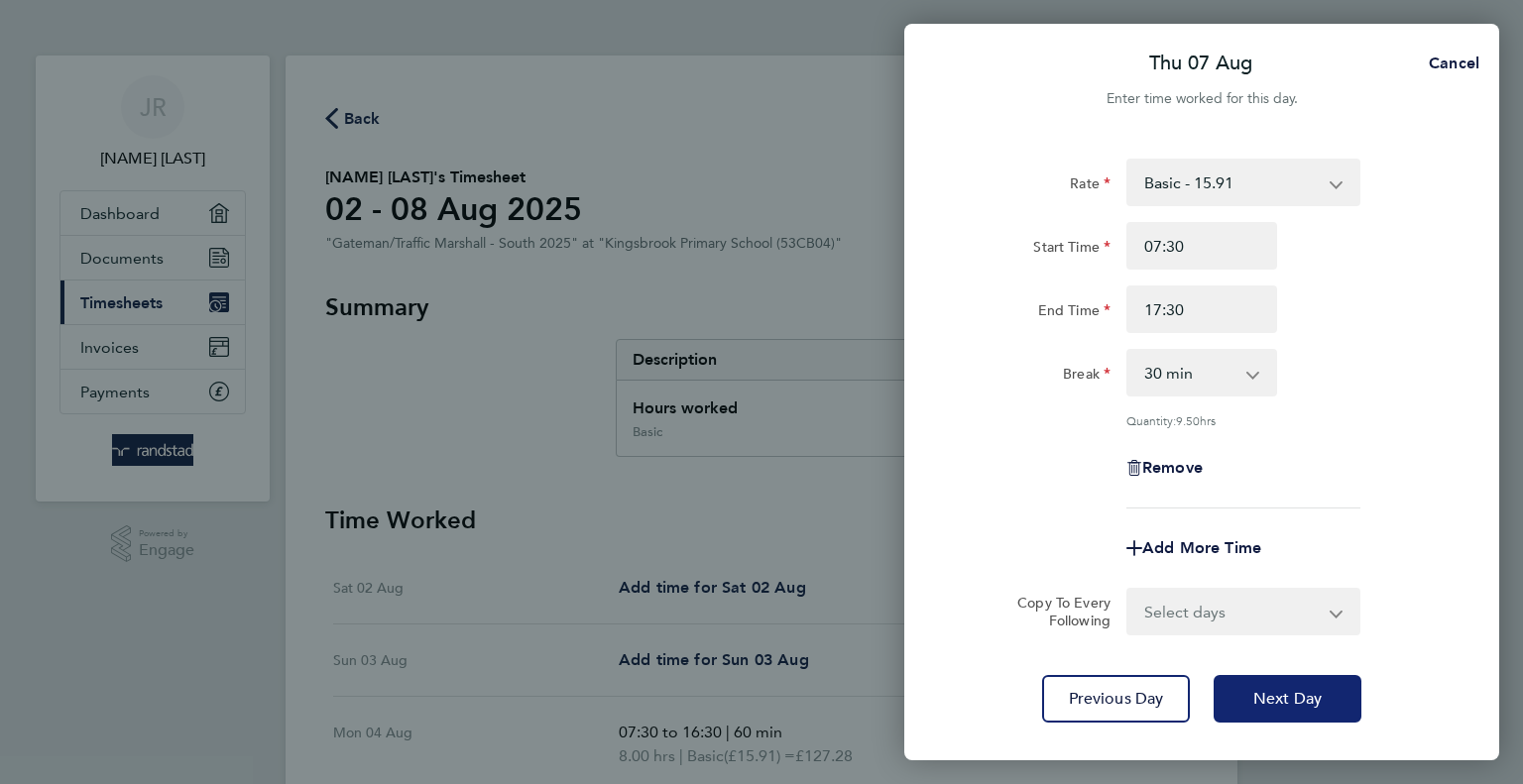 click on "Next Day" 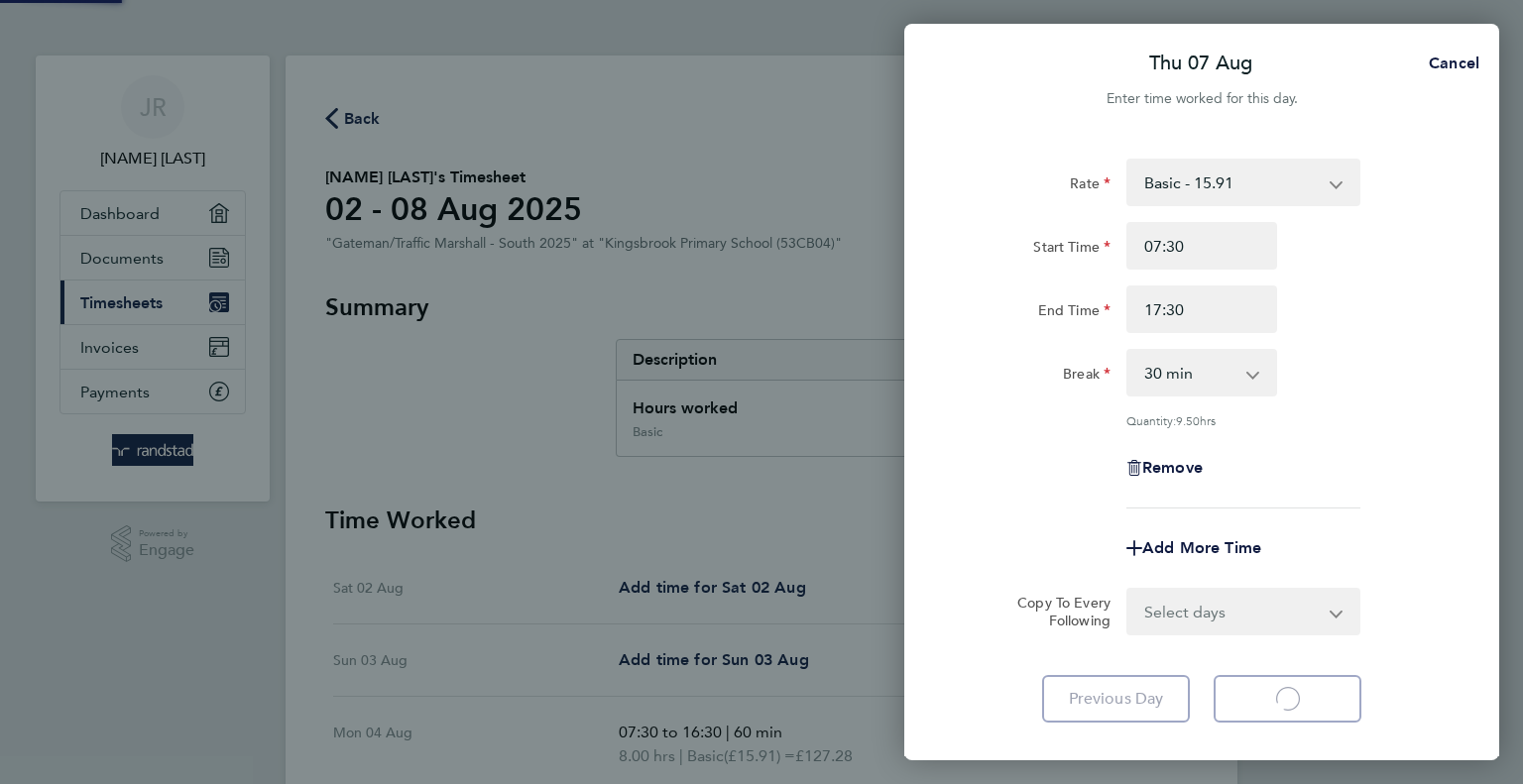 select on "60" 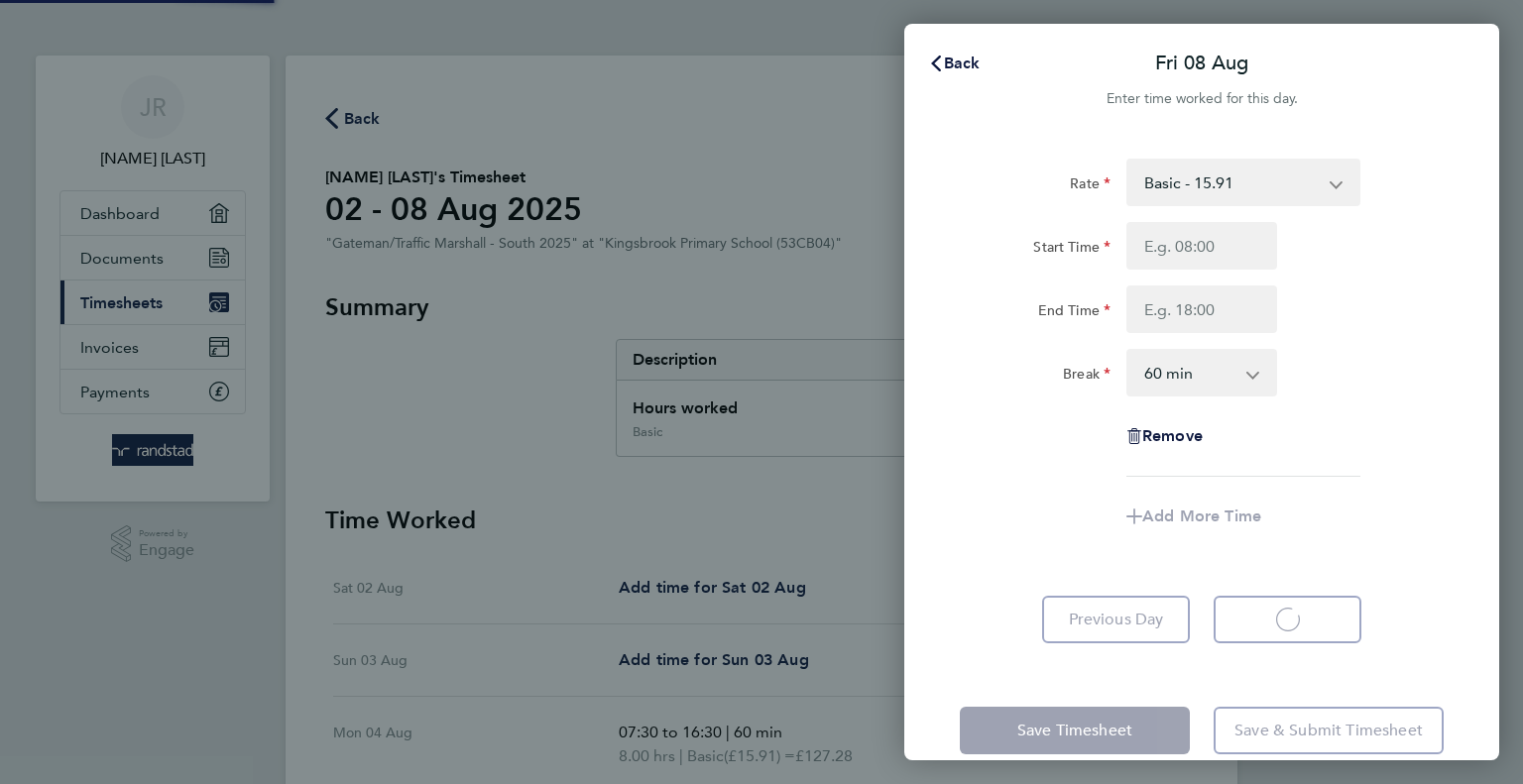 select on "60" 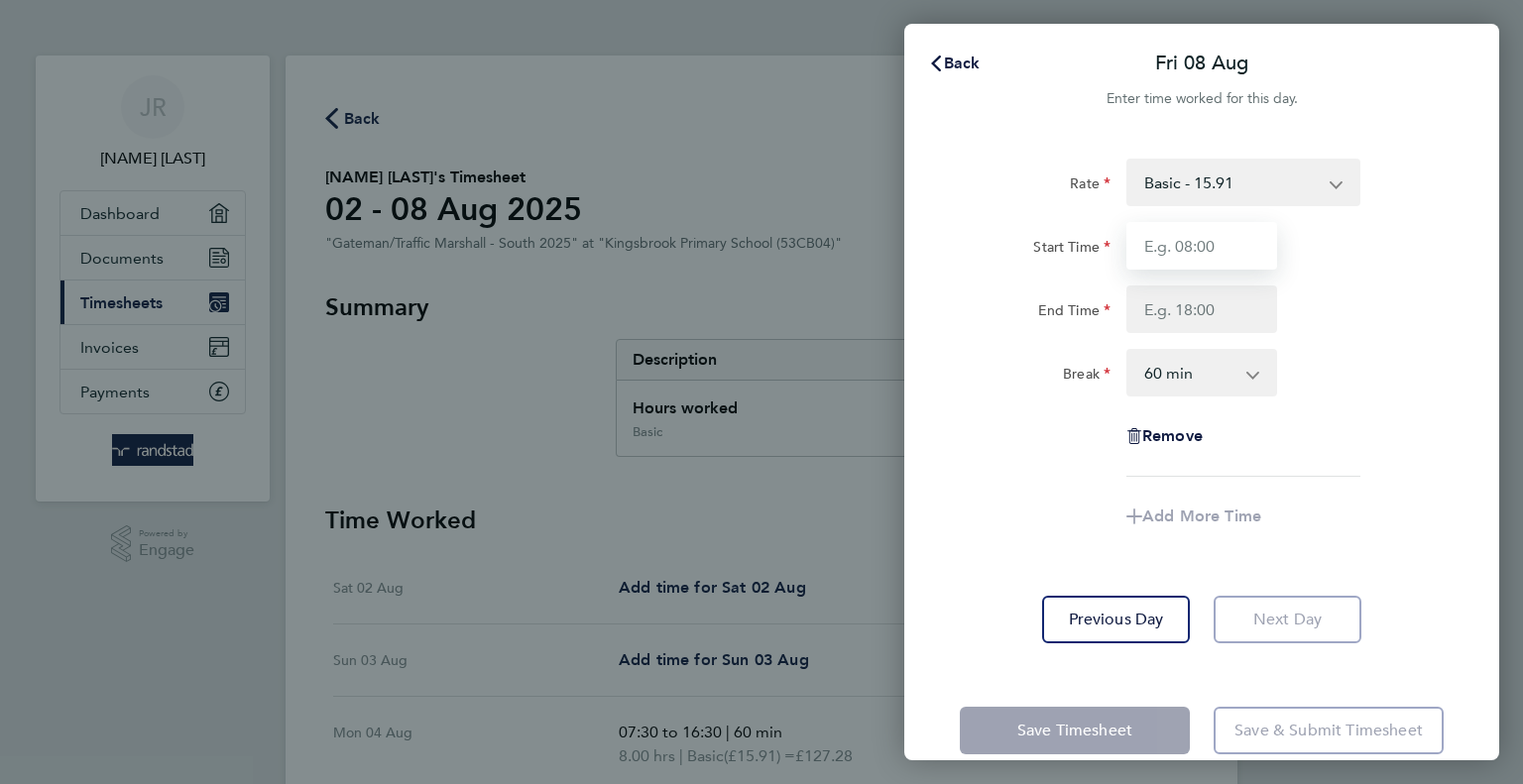 click on "Start Time" at bounding box center (1202, 246) 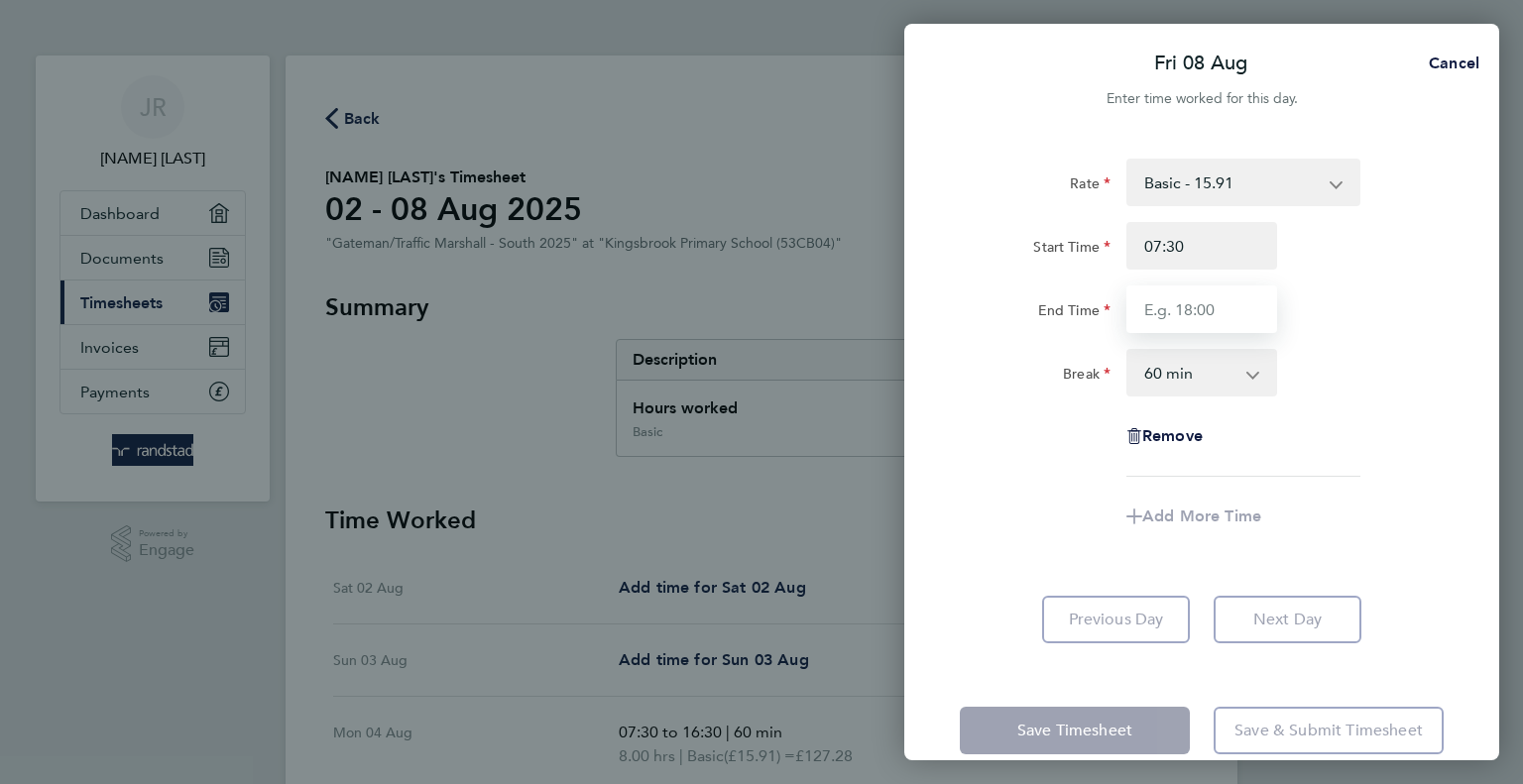click on "End Time" at bounding box center [1202, 309] 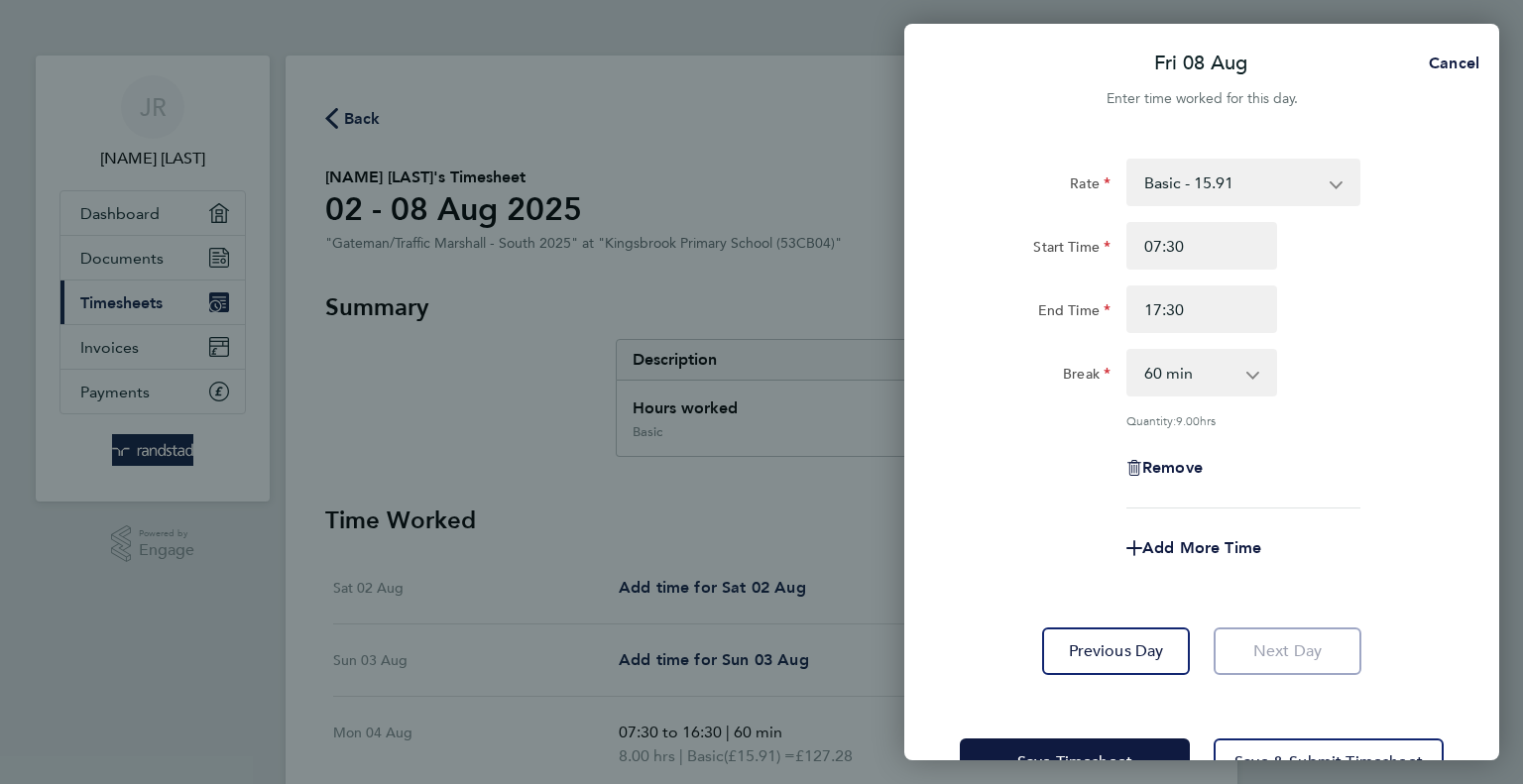 click on "Rate  Basic - 15.91   Overtime - 23.87
Start Time 07:30 End Time 17:30 Break  0 min   15 min   30 min   45 min   60 min   75 min   90 min
Quantity:  9.00  hrs
Remove" 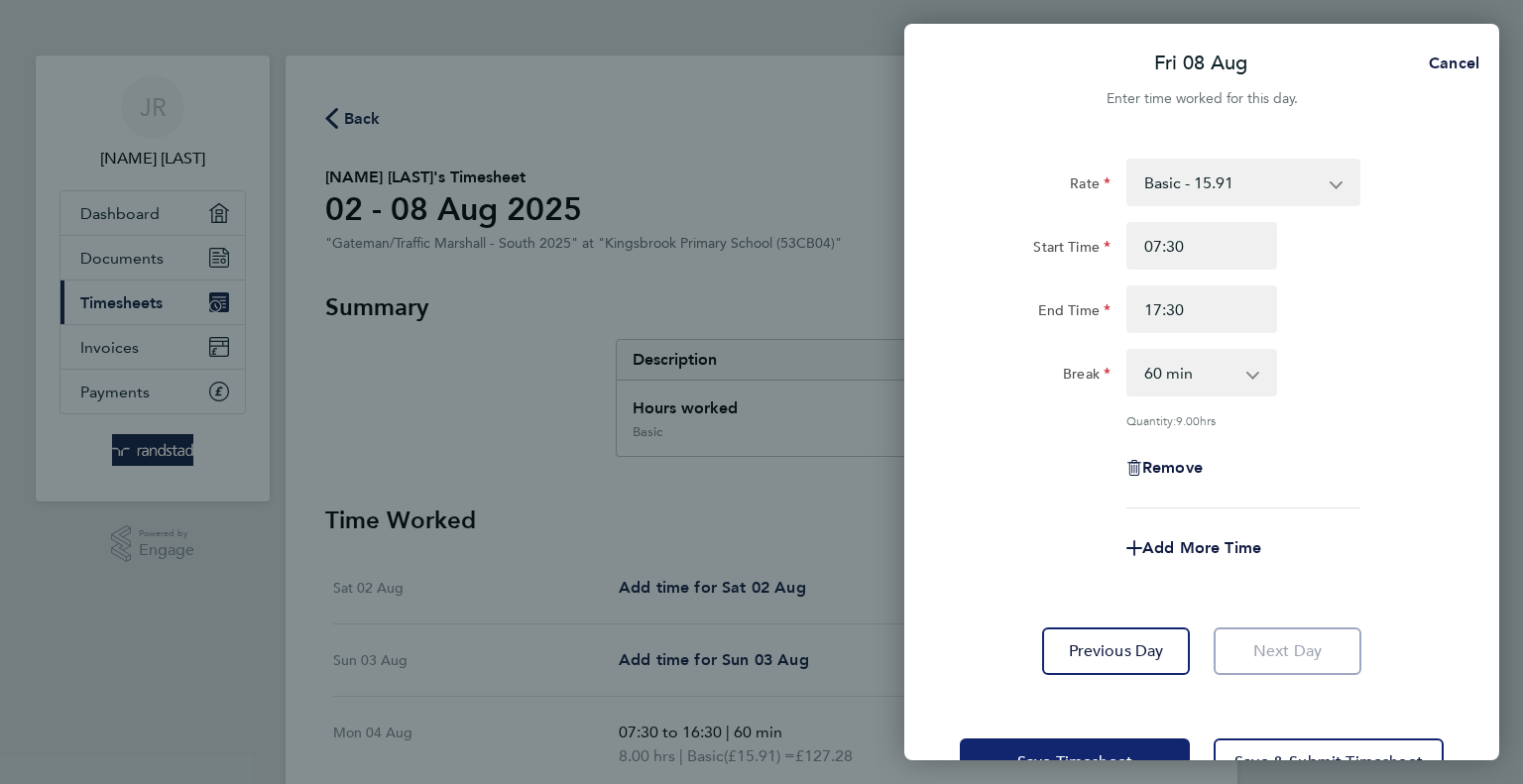 click on "Save Timesheet" 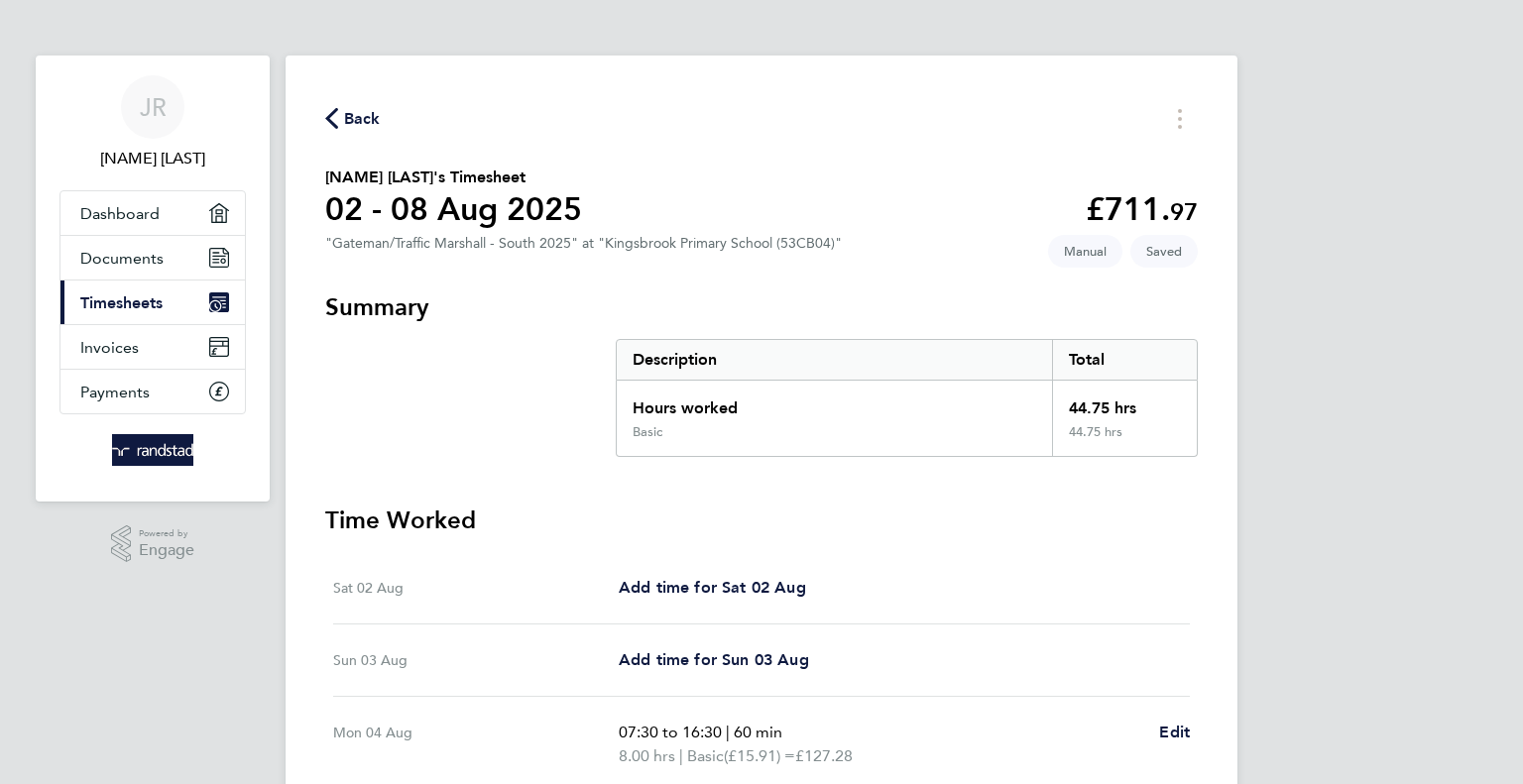click on "JR   [NAME] [LAST]   Applications:   Dashboard
Documents
Current page:   Timesheets
Invoices
Payments
.st0{fill:#C0C1C2;}
Powered by Engage
Back
[NAME] [LAST]'s Timesheet   02 - 08 Aug 2025   £711. 97  "Gateman/Traffic Marshall - South 2025" at "Kingsbrook Primary School (53CB04)"   Saved   Manual   Summary   Description   Total   Hours worked   44.75 hrs   Basic   44.75 hrs   Time Worked   Sat 02 Aug   Add time for Sat 02 Aug   Add time for Sat 02 Aug   Sun 03 Aug   Add time for Sun 03 Aug   Add time for Sun 03 Aug   Mon 04 Aug   07:30 to 16:30   |   60 min   8.00 hrs   |   Basic   (£15.91) =   £127.28   Edit   Tue 05 Aug   07:30 to 17:30   |   45 min   9.25 hrs   |   Basic   (£15.91) =   £147.17   Edit   Wed 06 Aug   07:30 to 17:30   |   60 min   9.00 hrs" at bounding box center (762, 676) 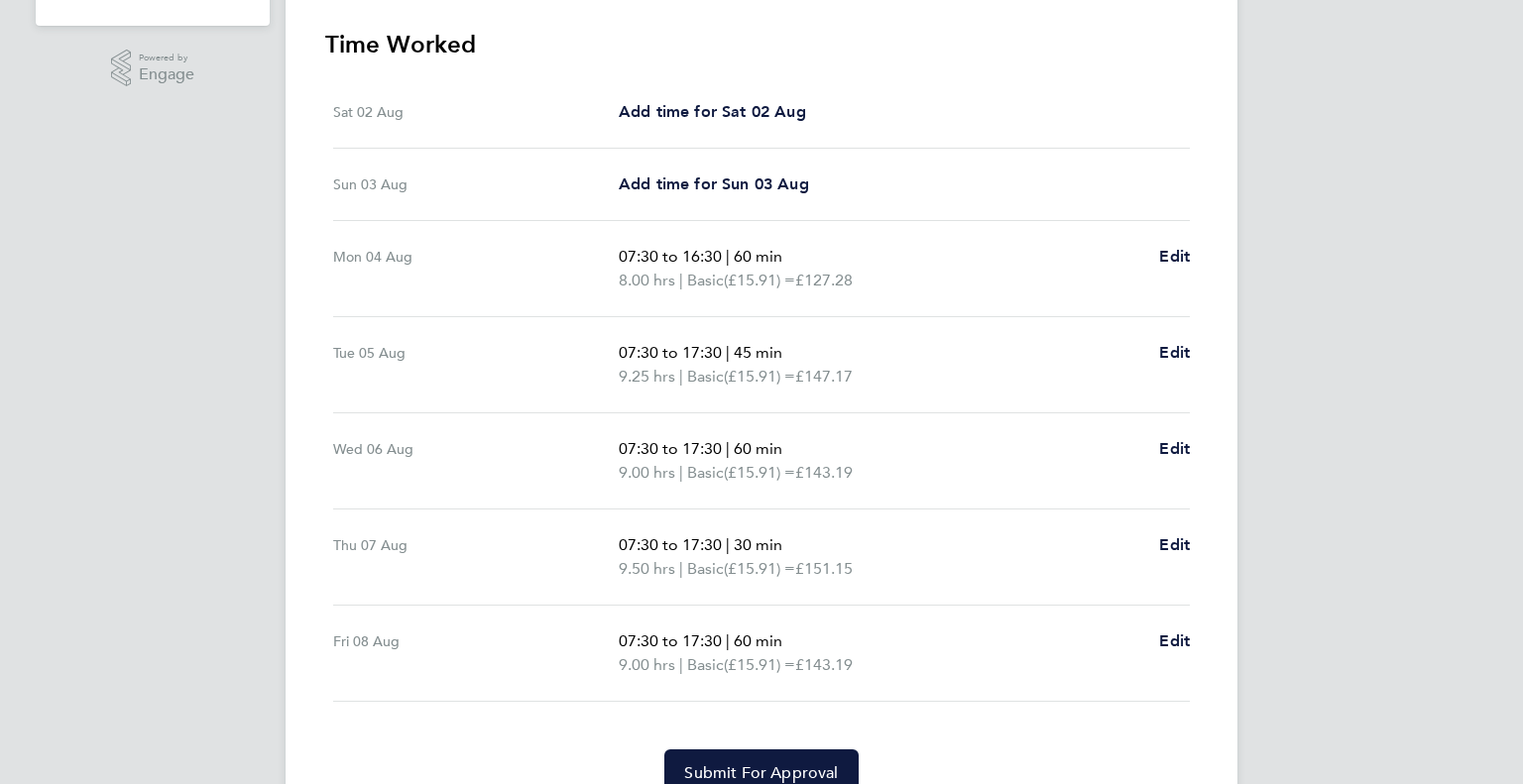 scroll, scrollTop: 515, scrollLeft: 0, axis: vertical 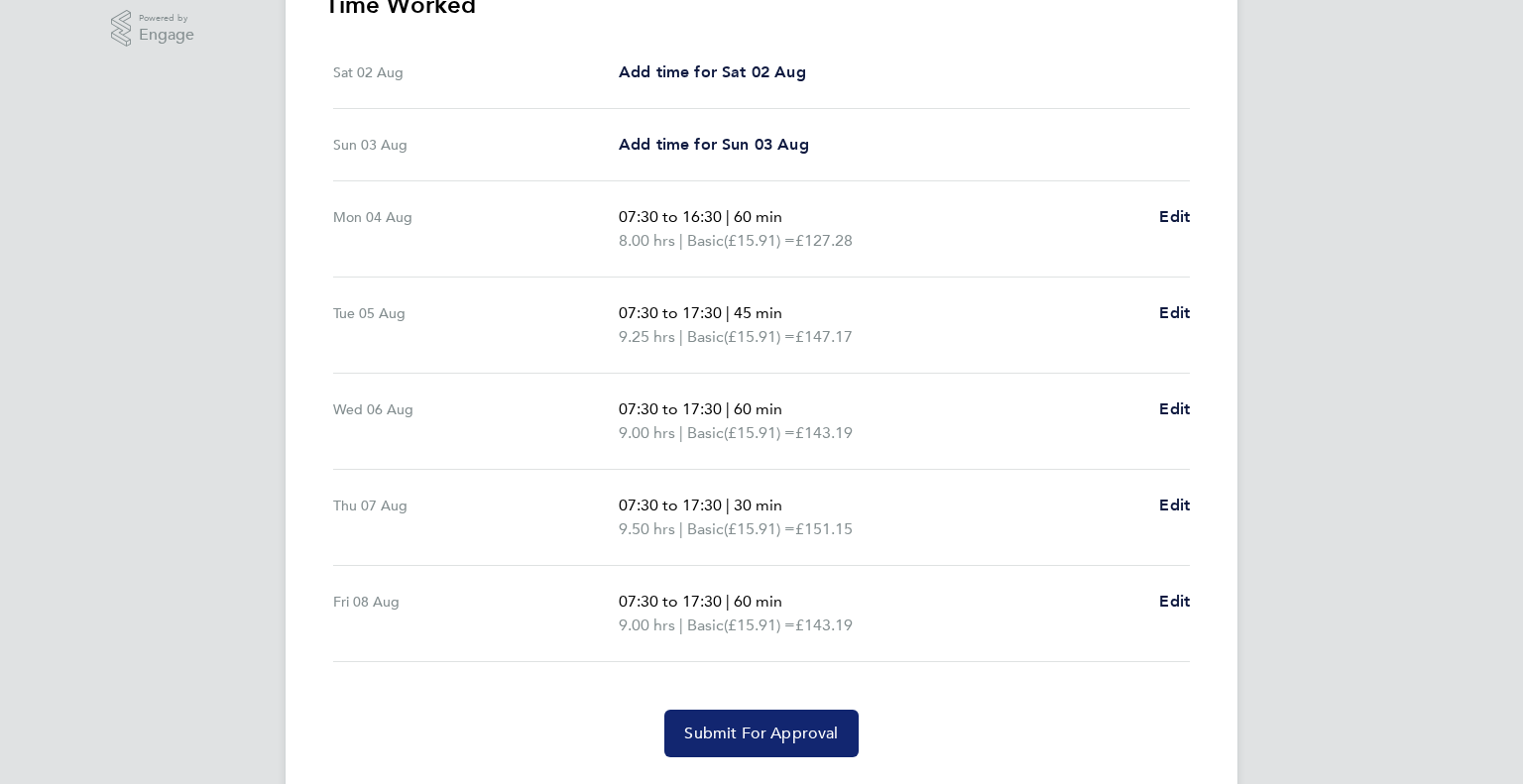 click on "Submit For Approval" 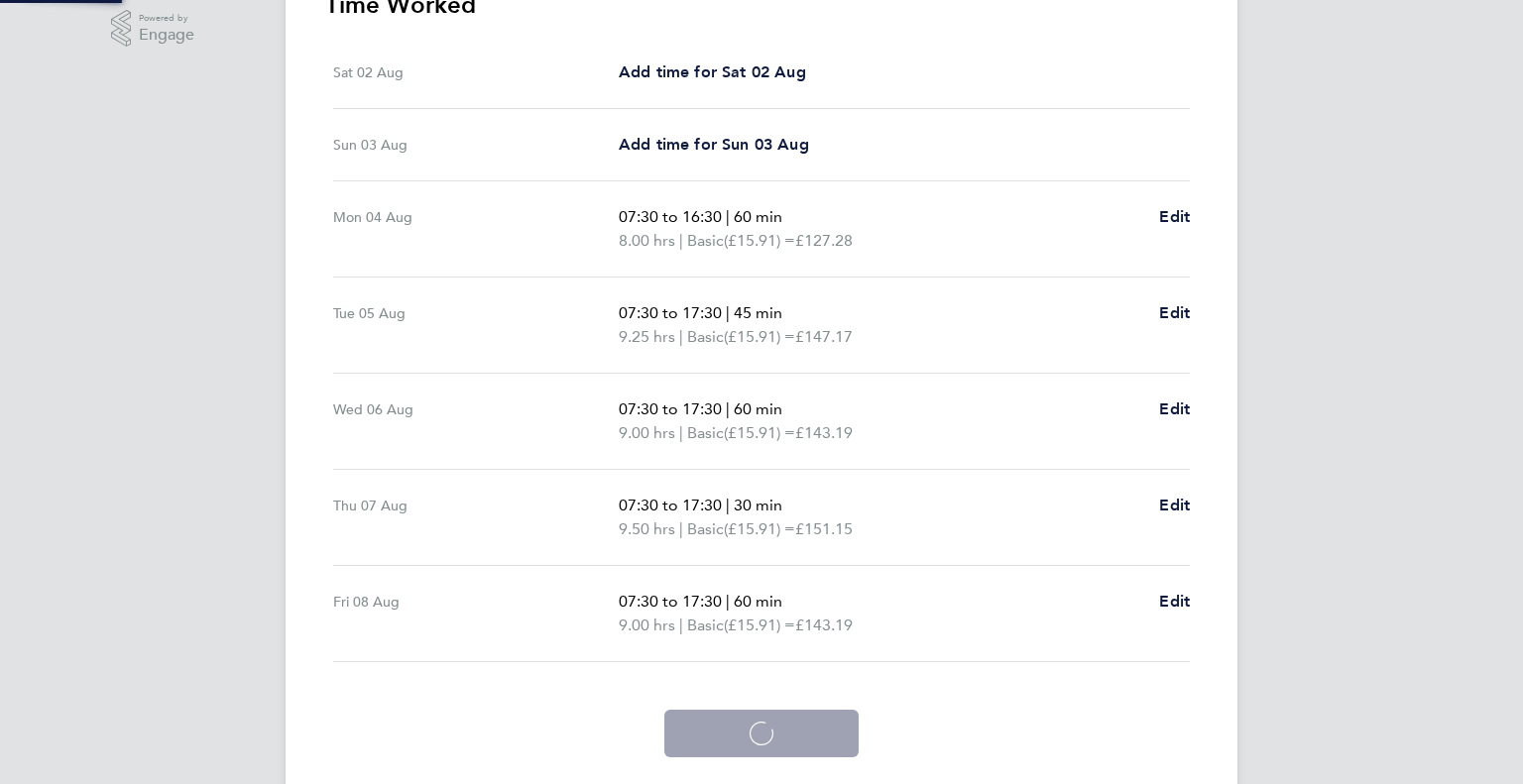 scroll, scrollTop: 472, scrollLeft: 0, axis: vertical 